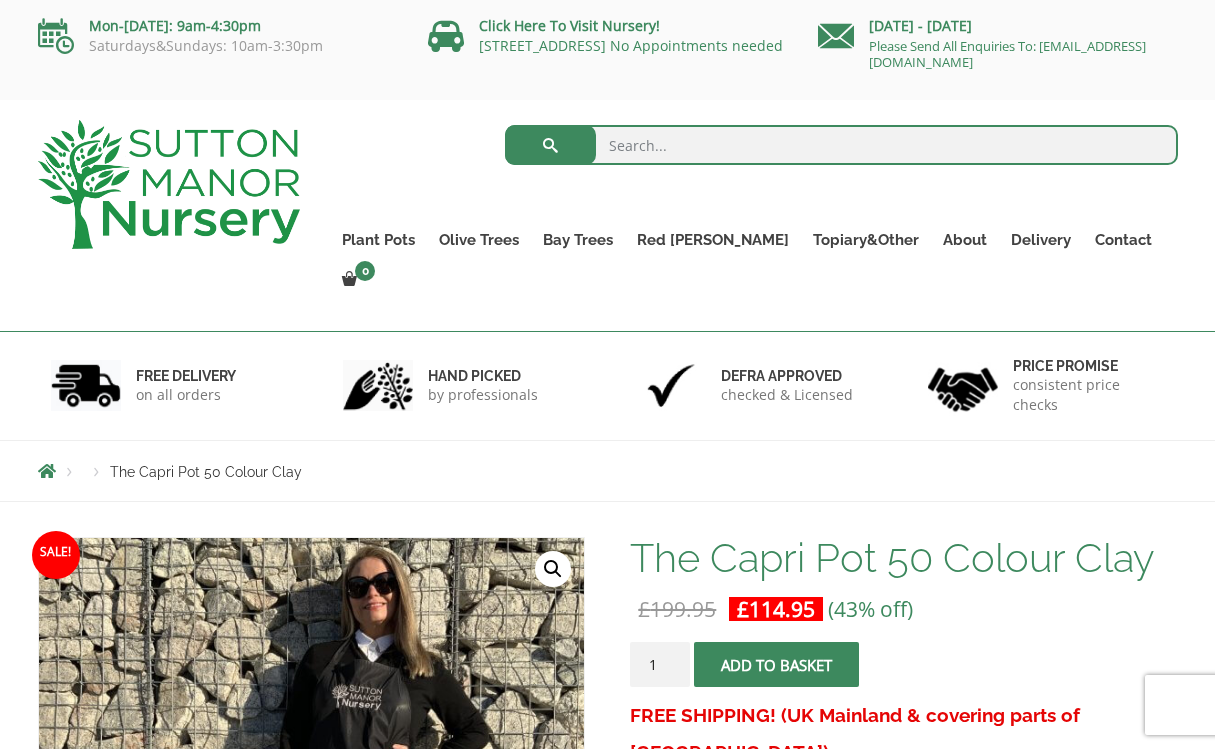 scroll, scrollTop: 0, scrollLeft: 0, axis: both 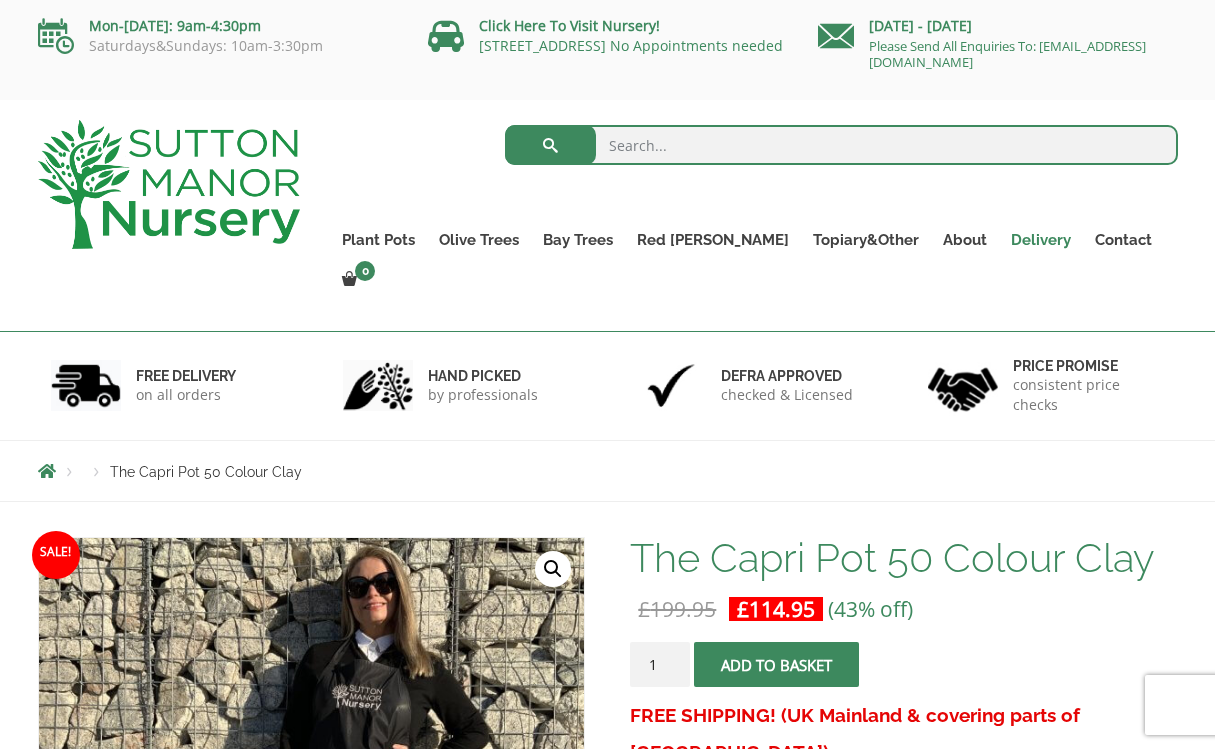 click on "Delivery" at bounding box center [1041, 240] 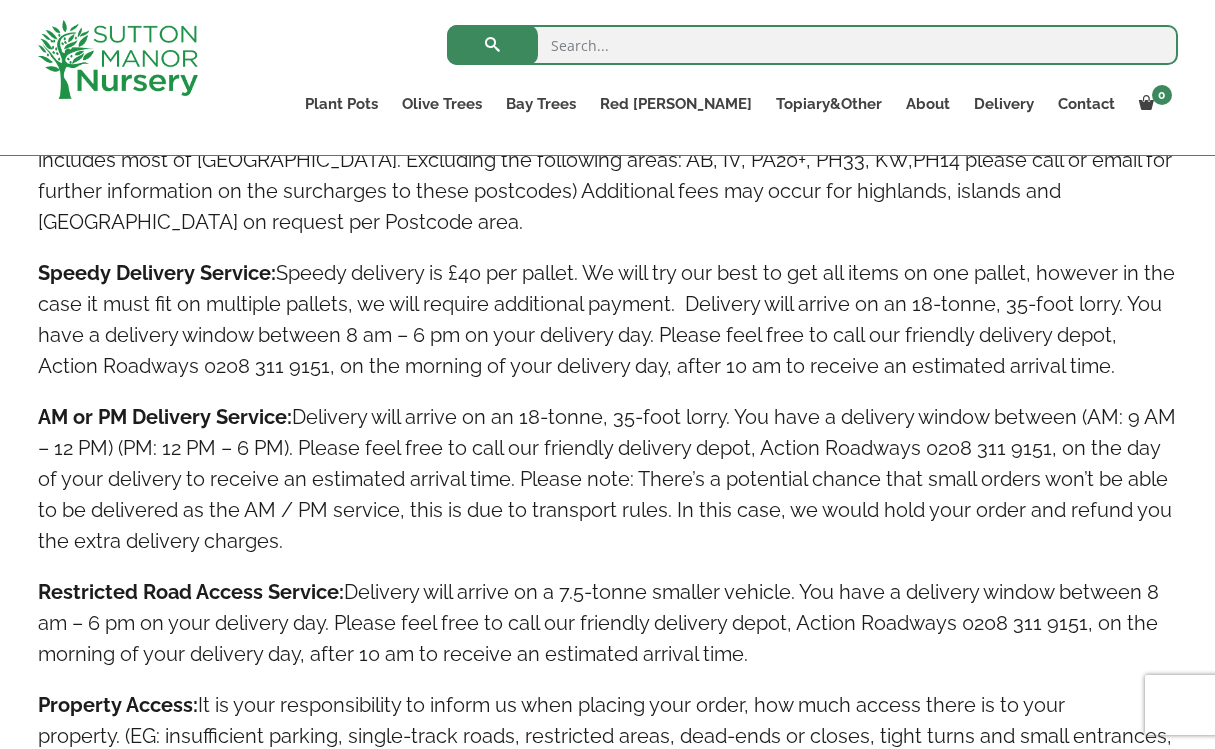 scroll, scrollTop: 0, scrollLeft: 0, axis: both 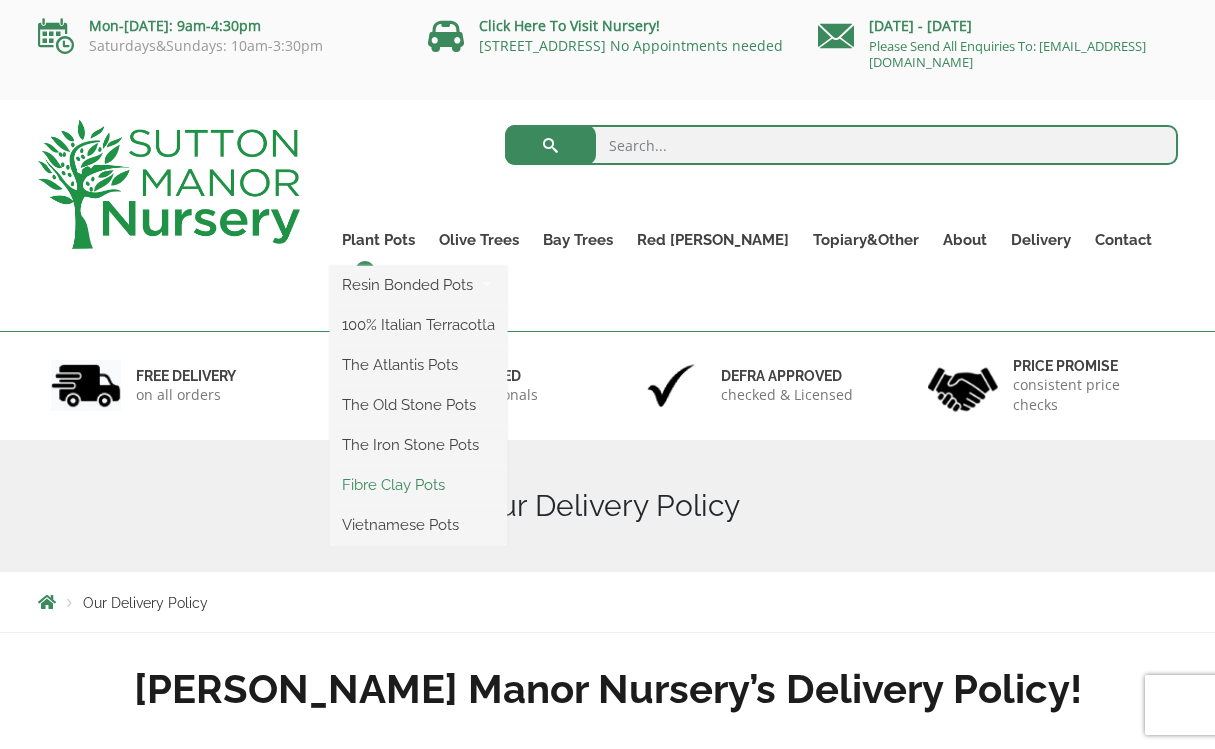 click on "Fibre Clay Pots" at bounding box center [418, 485] 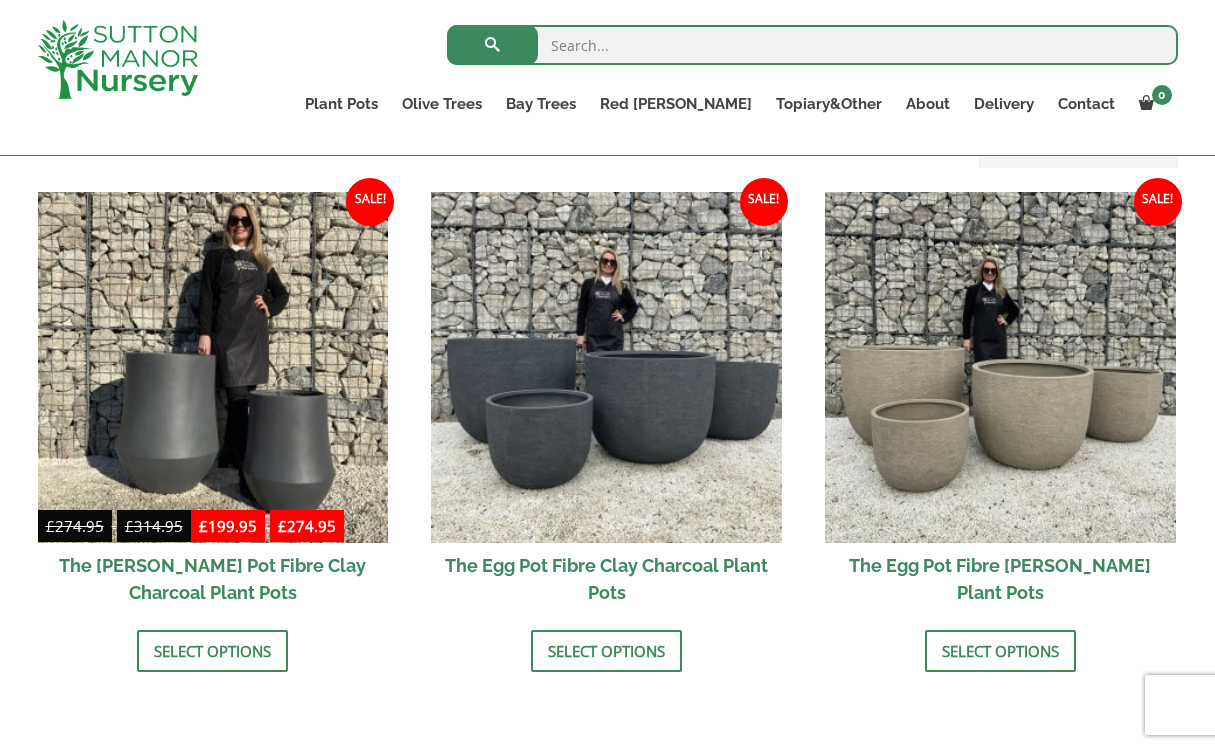 scroll, scrollTop: 611, scrollLeft: 0, axis: vertical 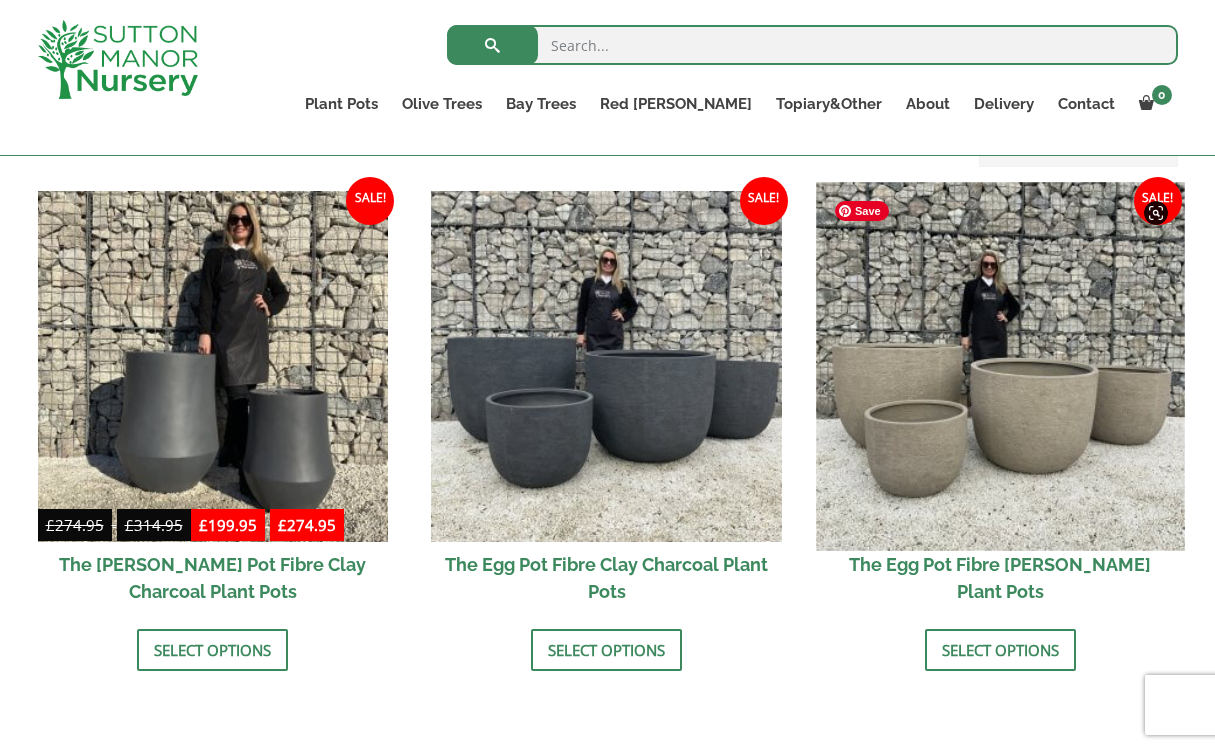 click at bounding box center [1000, 366] 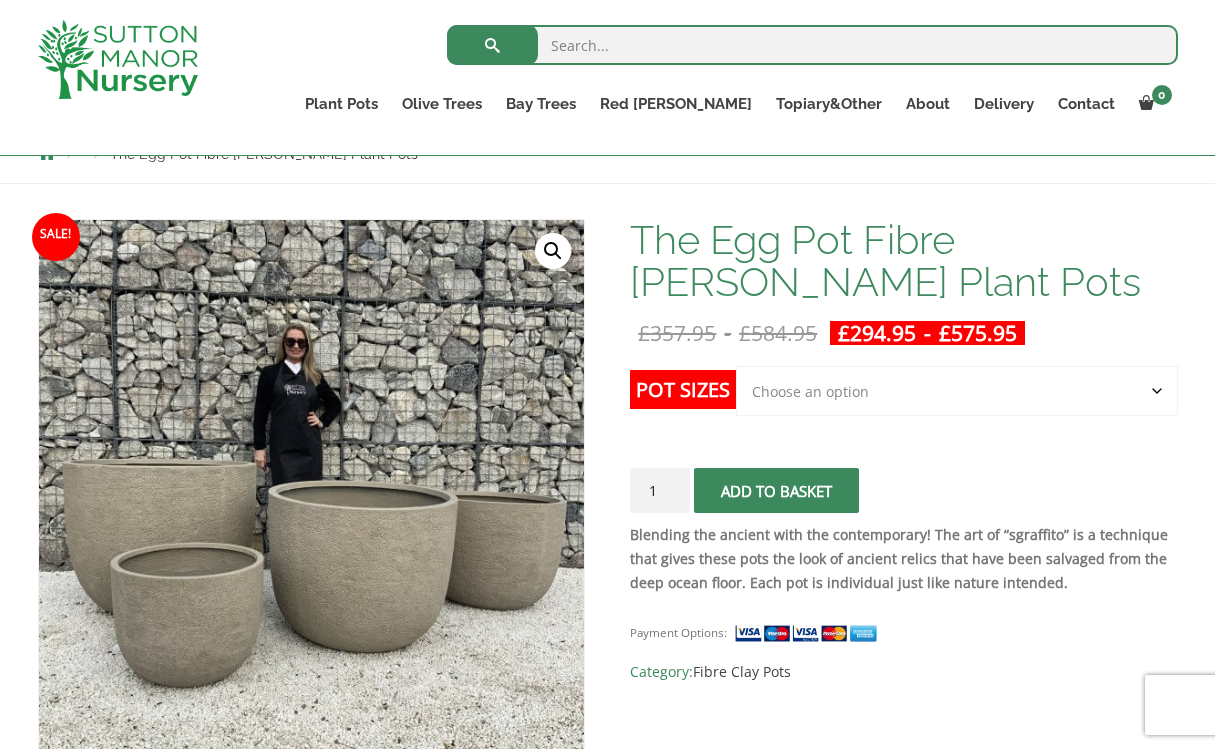 scroll, scrollTop: 244, scrollLeft: 0, axis: vertical 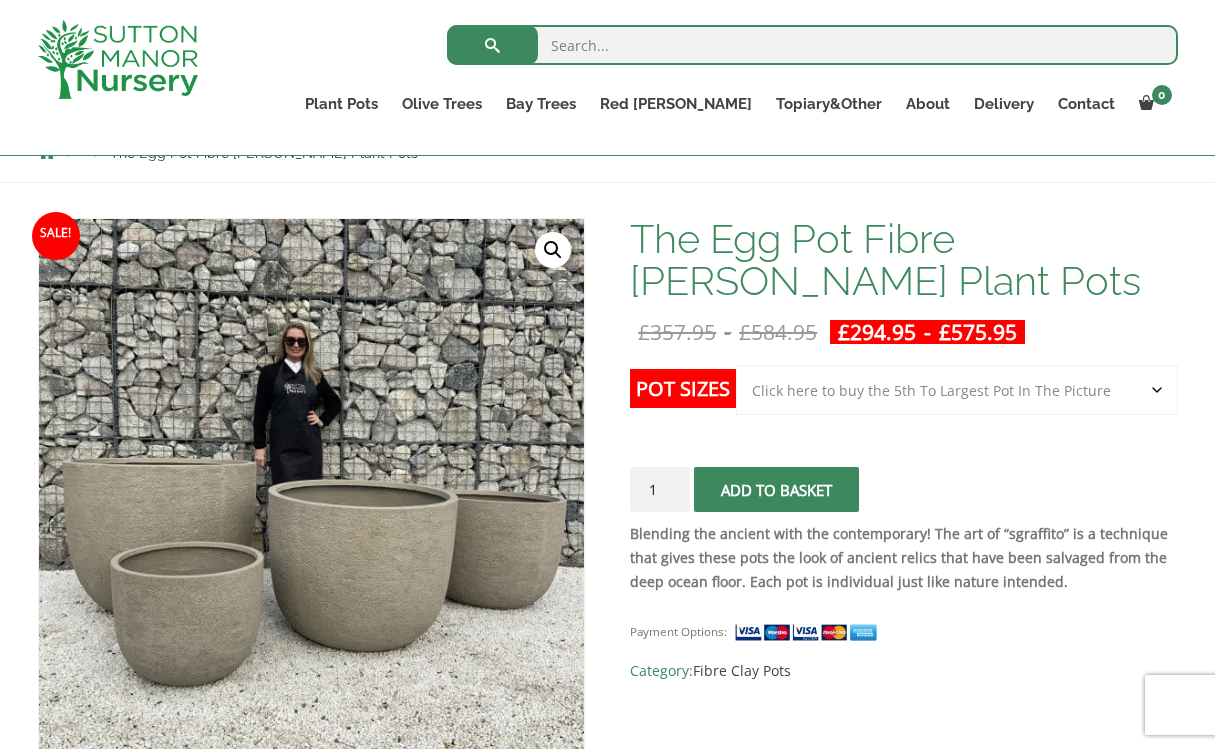 select on "Click here to buy the 5th To Largest Pot In The Picture" 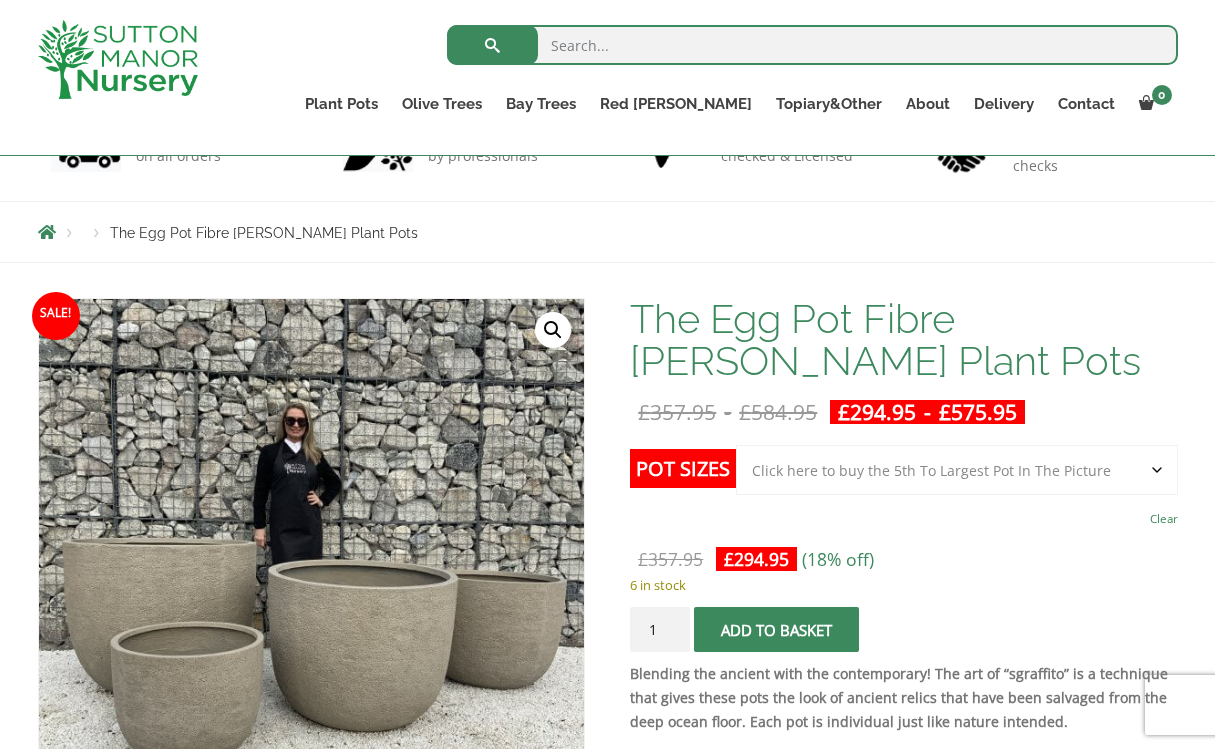 scroll, scrollTop: 139, scrollLeft: 0, axis: vertical 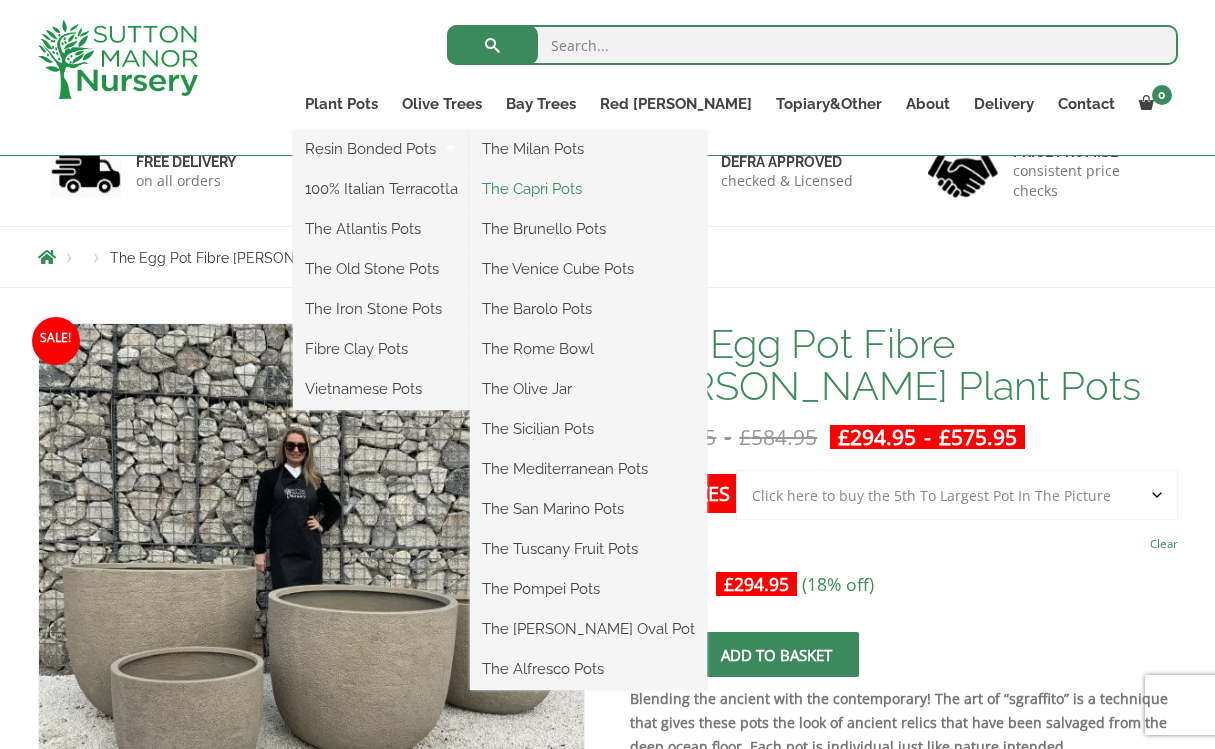 click on "The Capri Pots" at bounding box center (588, 189) 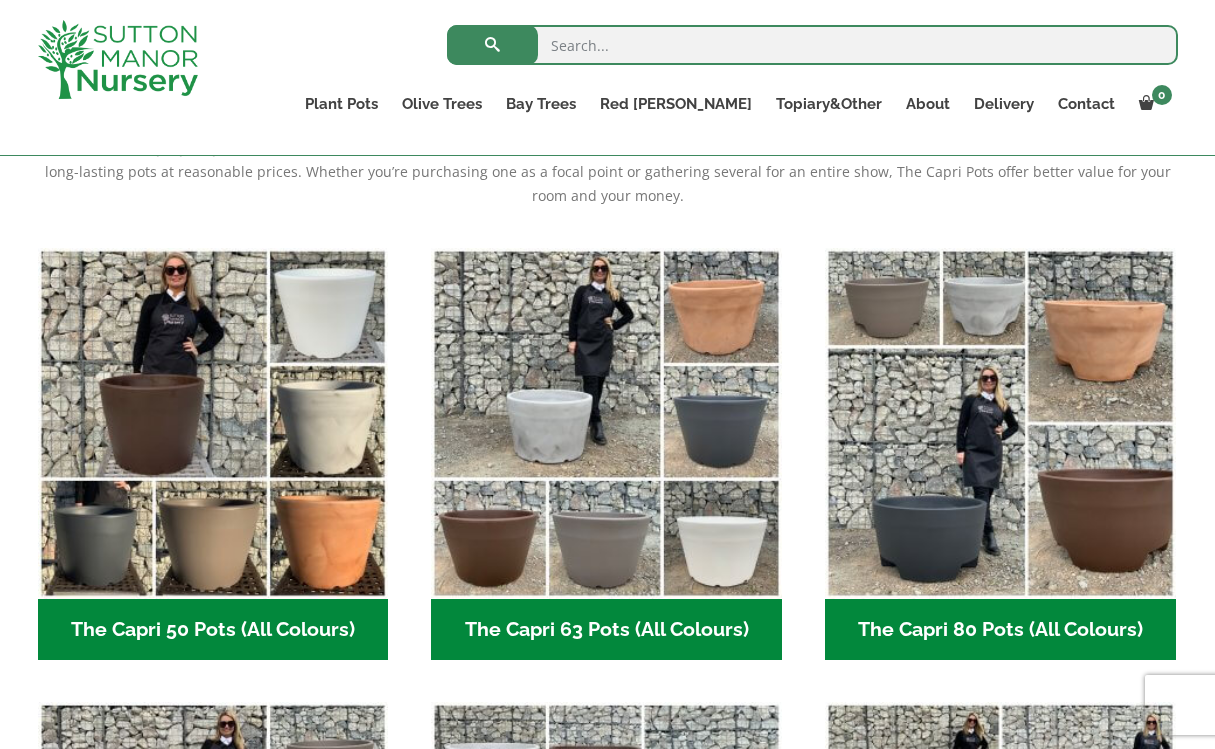 scroll, scrollTop: 776, scrollLeft: 0, axis: vertical 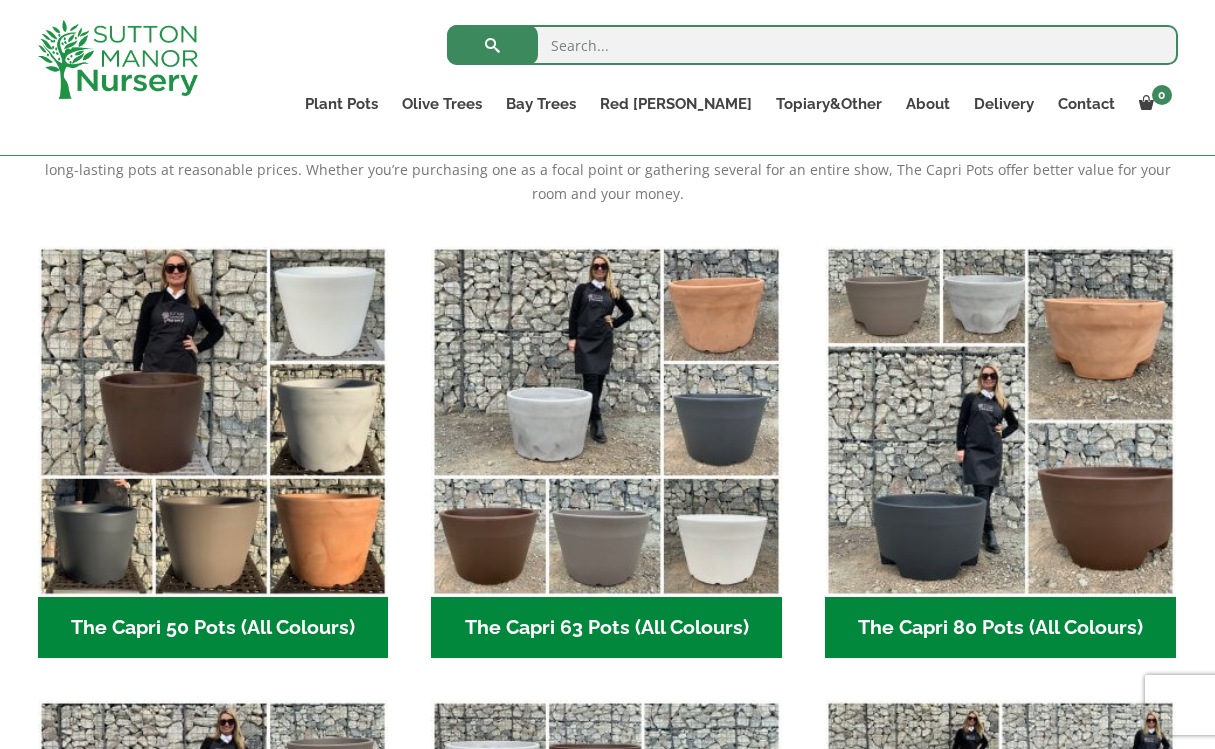 click on "The Capri 50 Pots (All Colours)  (6)" at bounding box center (213, 628) 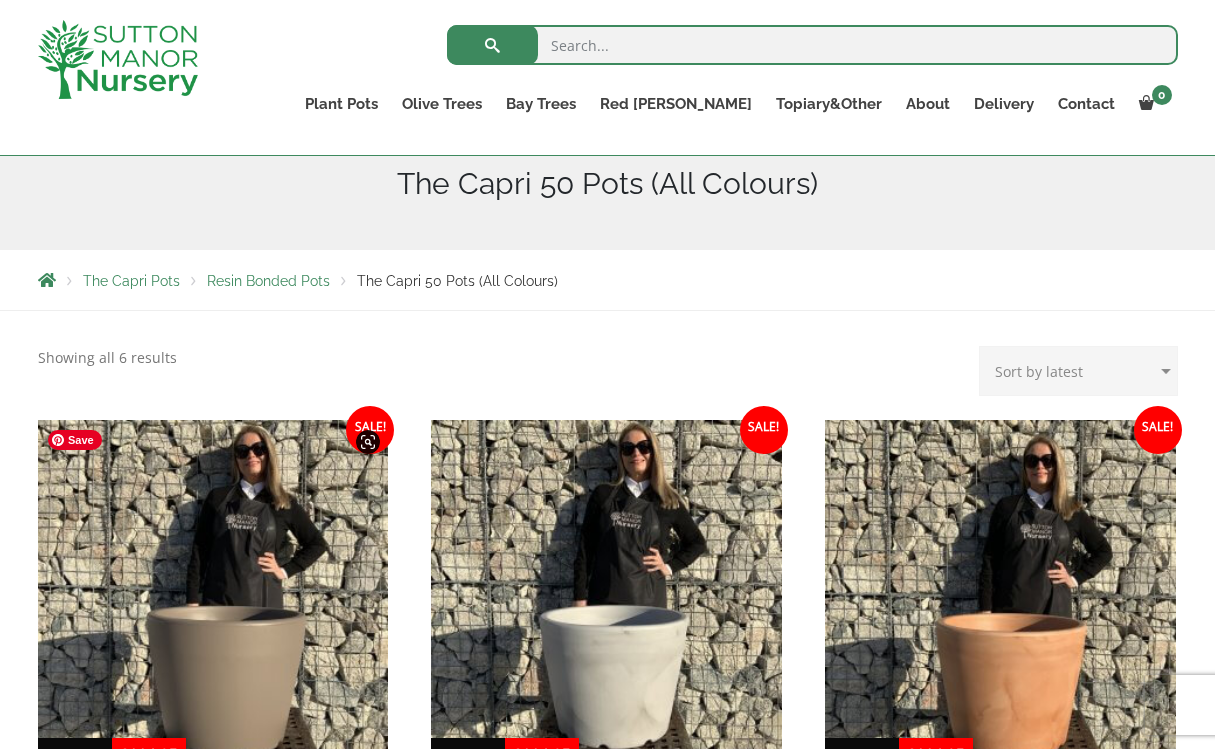 scroll, scrollTop: 260, scrollLeft: 0, axis: vertical 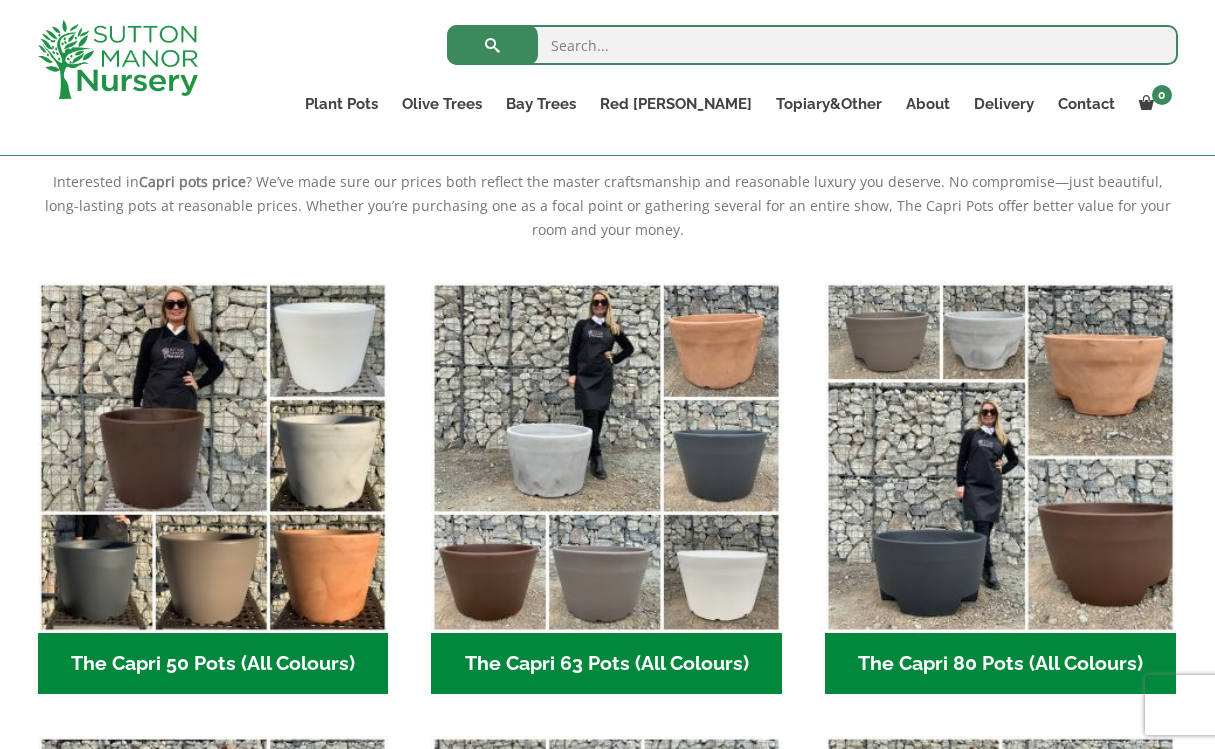 click on "The Capri 63 Pots (All Colours)  (6)" at bounding box center (606, 664) 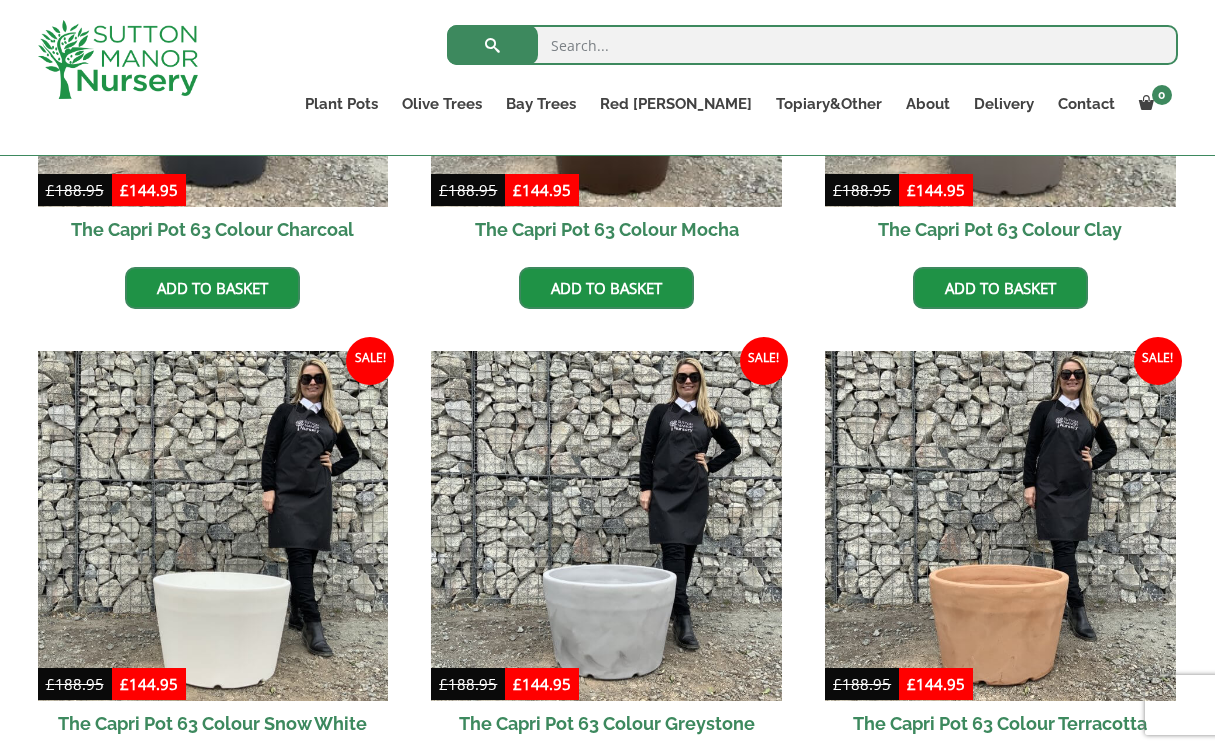 scroll, scrollTop: 924, scrollLeft: 0, axis: vertical 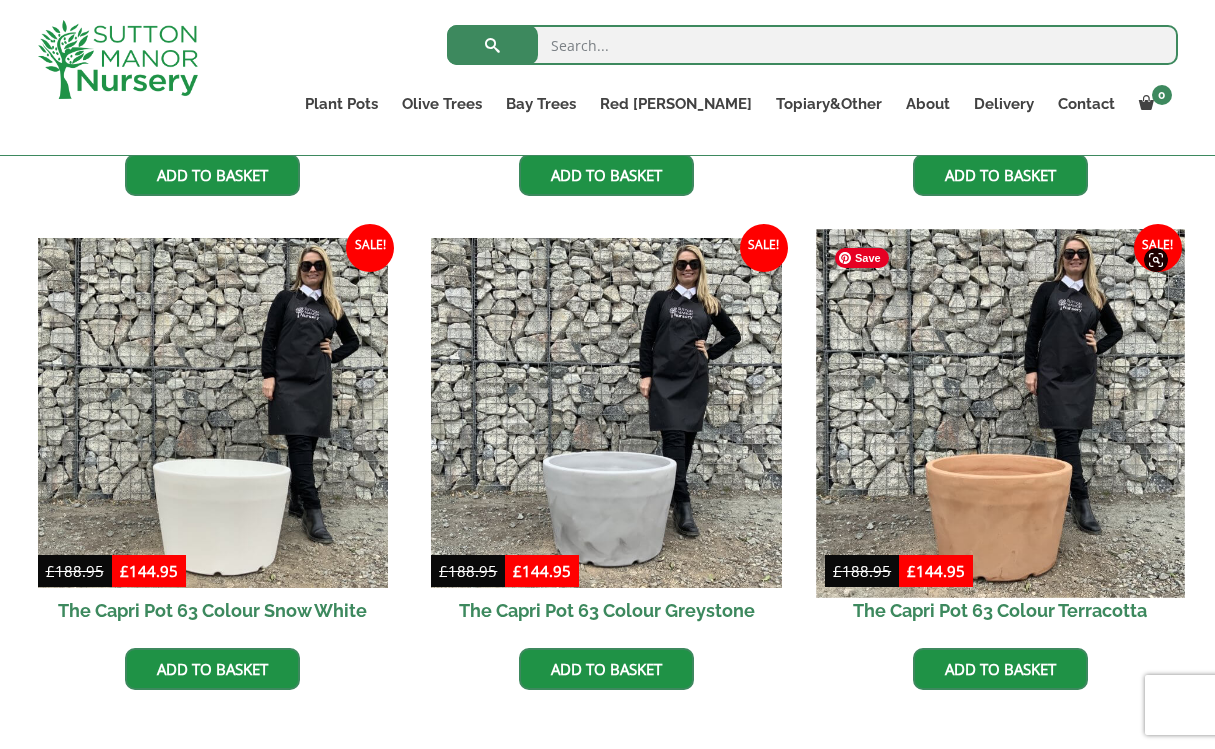 click at bounding box center (1000, 413) 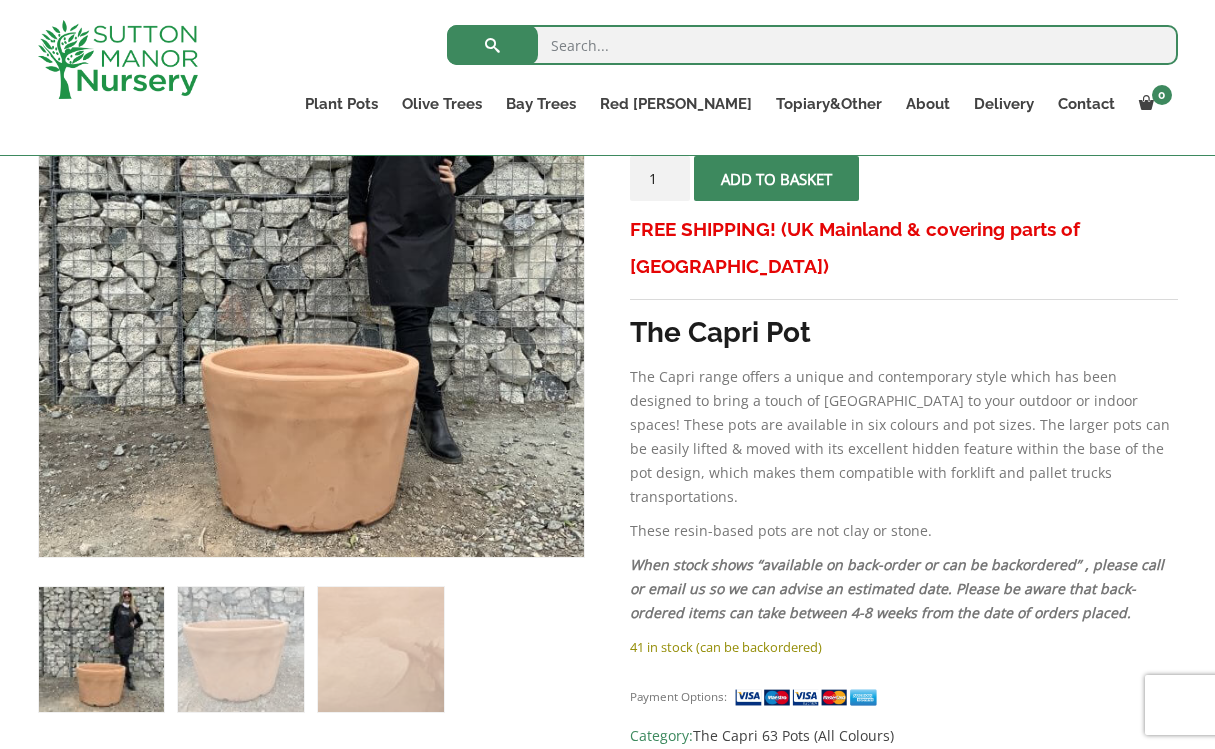 scroll, scrollTop: 456, scrollLeft: 0, axis: vertical 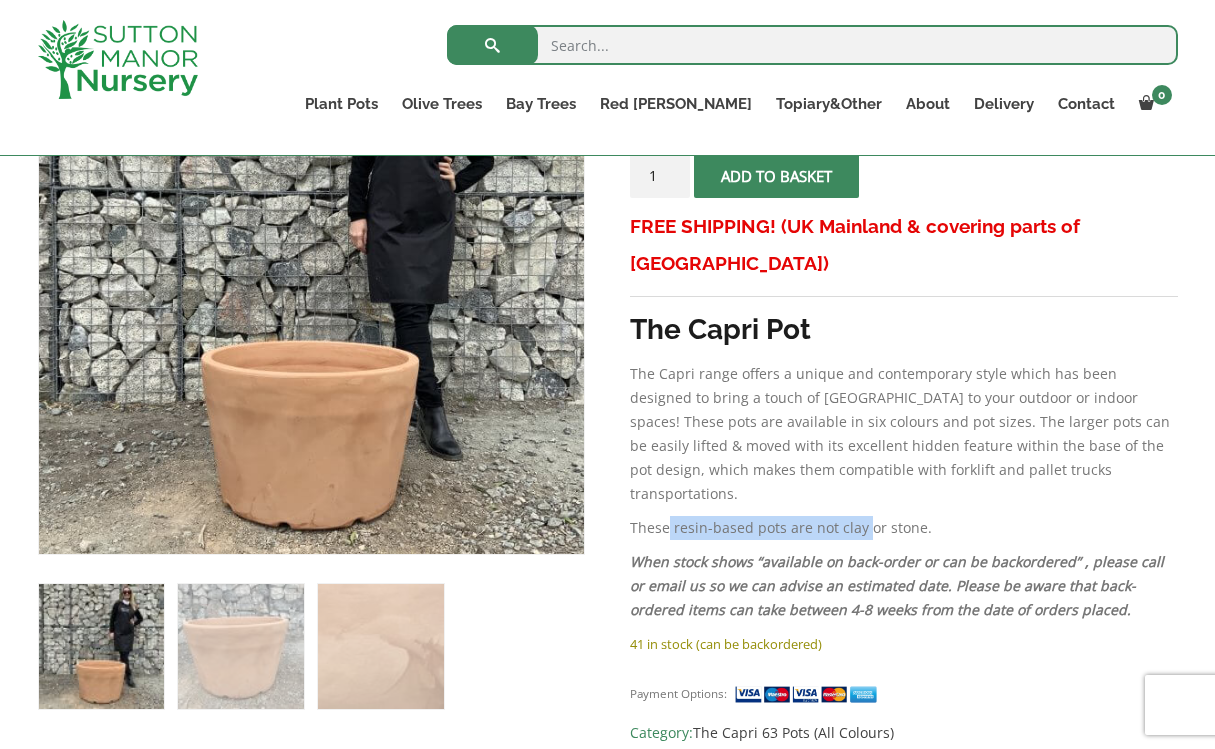 drag, startPoint x: 667, startPoint y: 466, endPoint x: 866, endPoint y: 471, distance: 199.0628 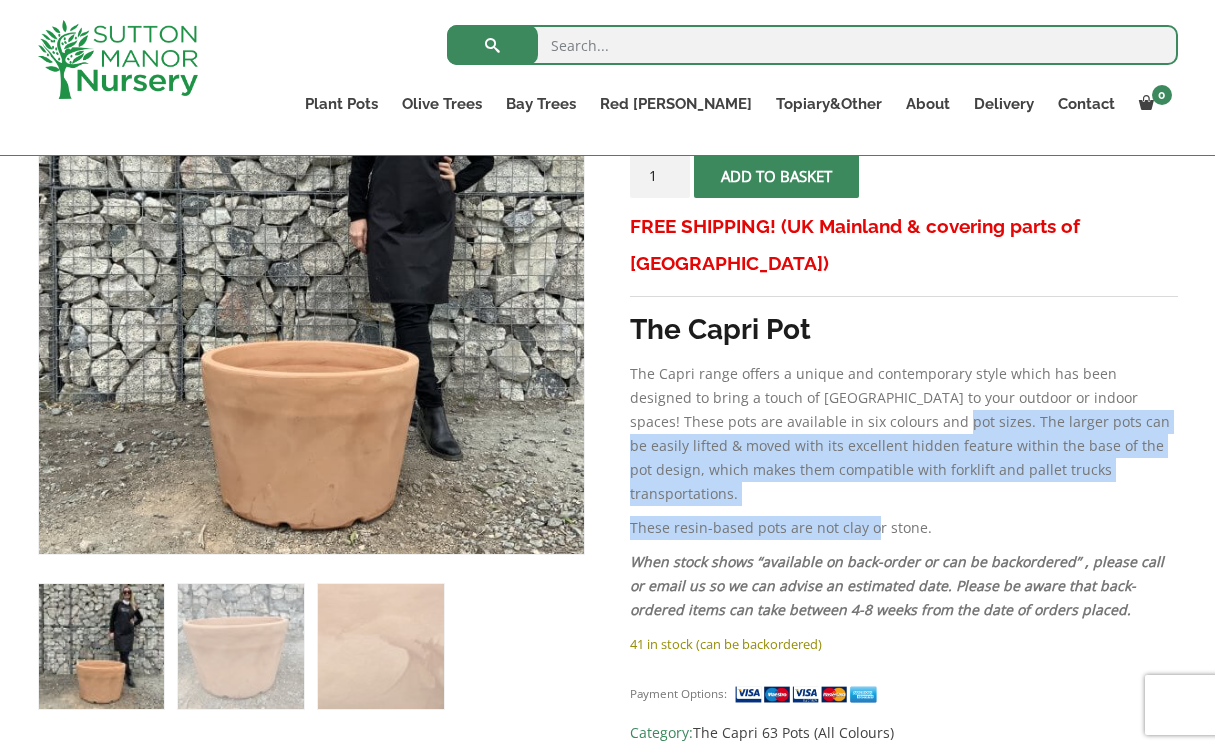 drag, startPoint x: 824, startPoint y: 386, endPoint x: 873, endPoint y: 469, distance: 96.38464 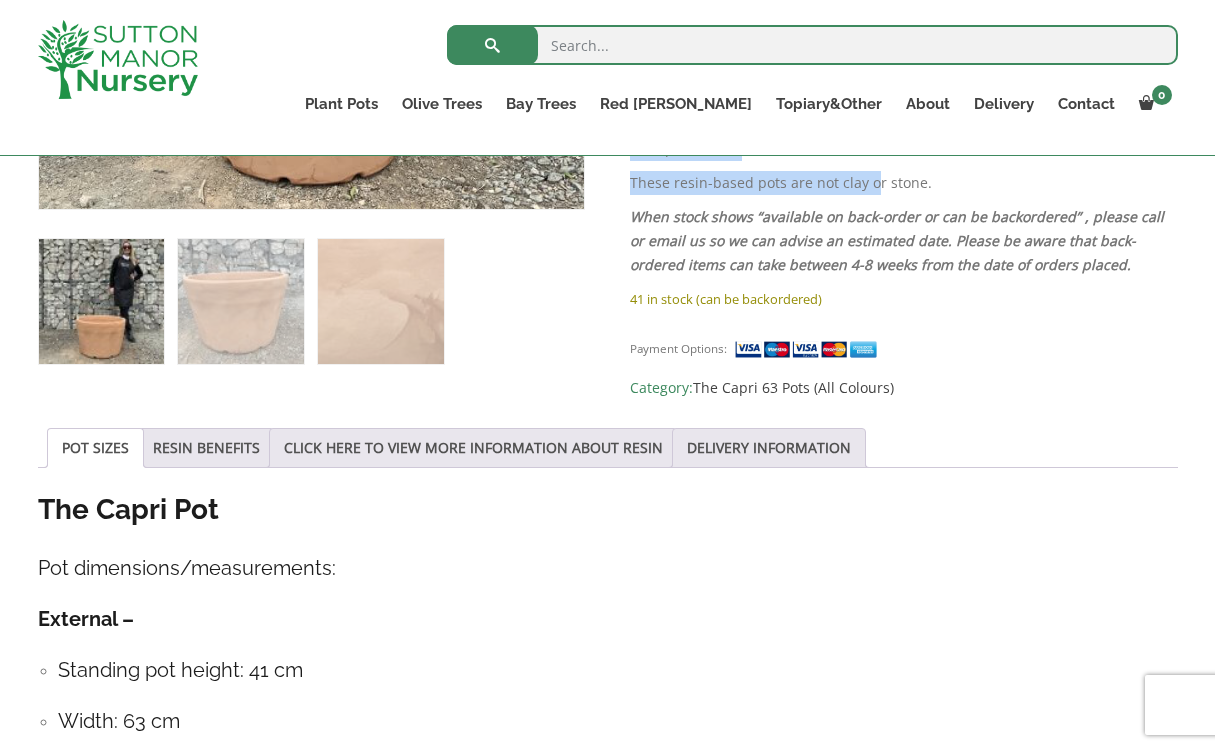 scroll, scrollTop: 803, scrollLeft: 0, axis: vertical 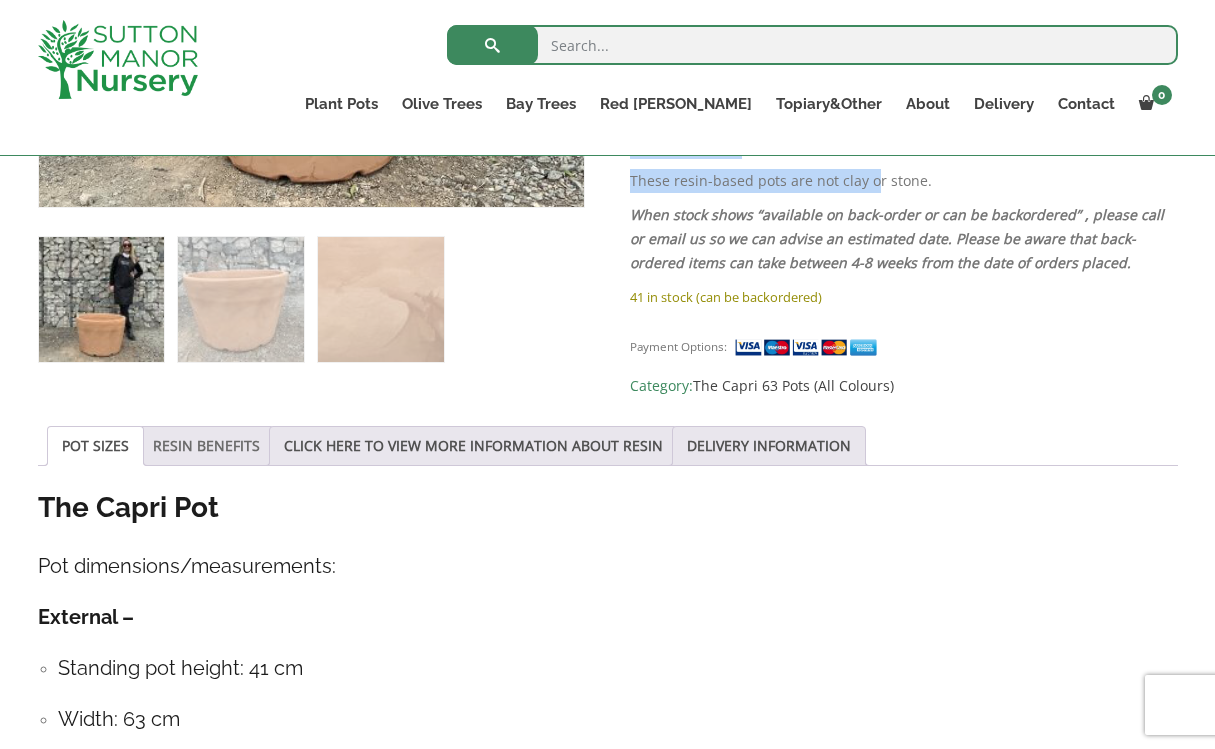 click on "RESIN BENEFITS" at bounding box center [206, 446] 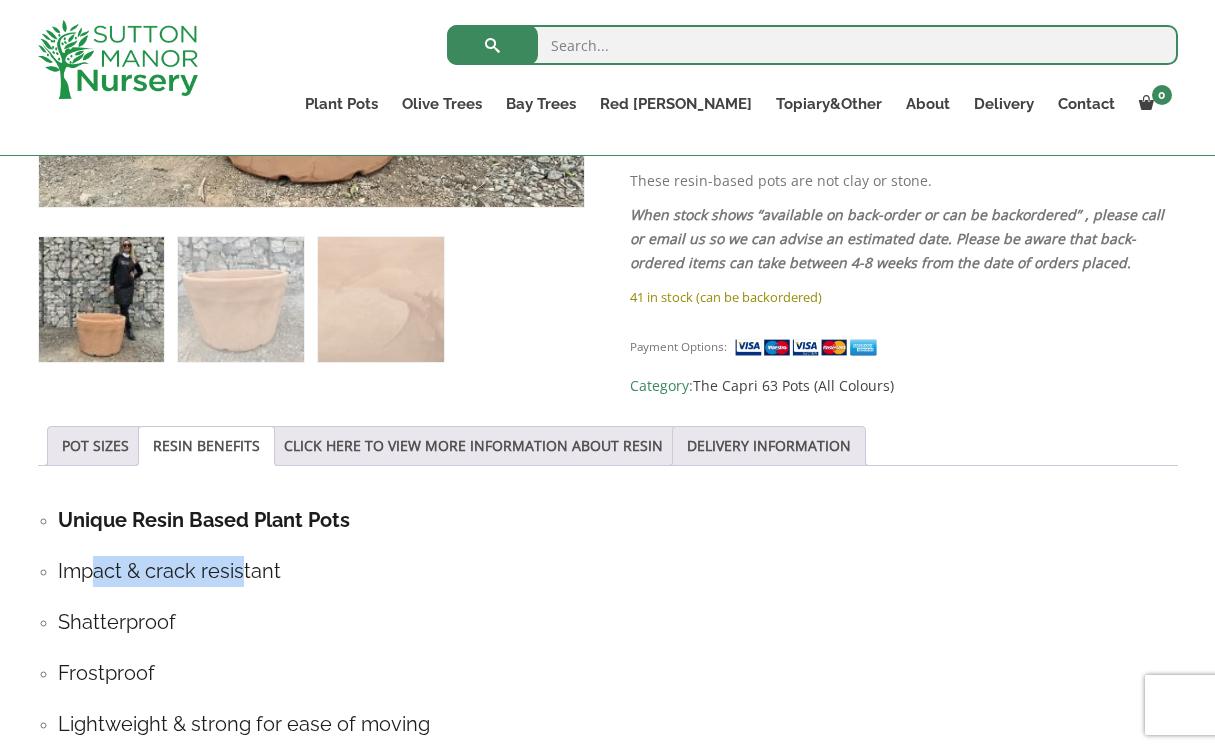 drag, startPoint x: 98, startPoint y: 566, endPoint x: 246, endPoint y: 566, distance: 148 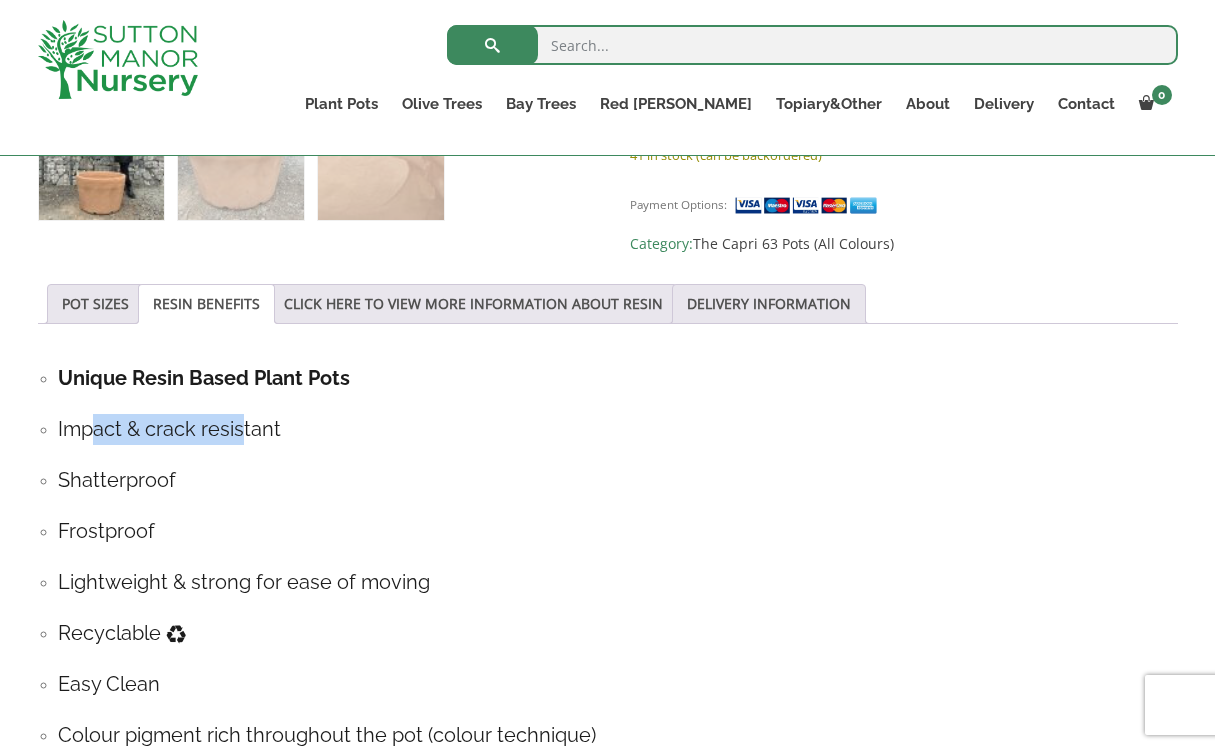 scroll, scrollTop: 947, scrollLeft: 0, axis: vertical 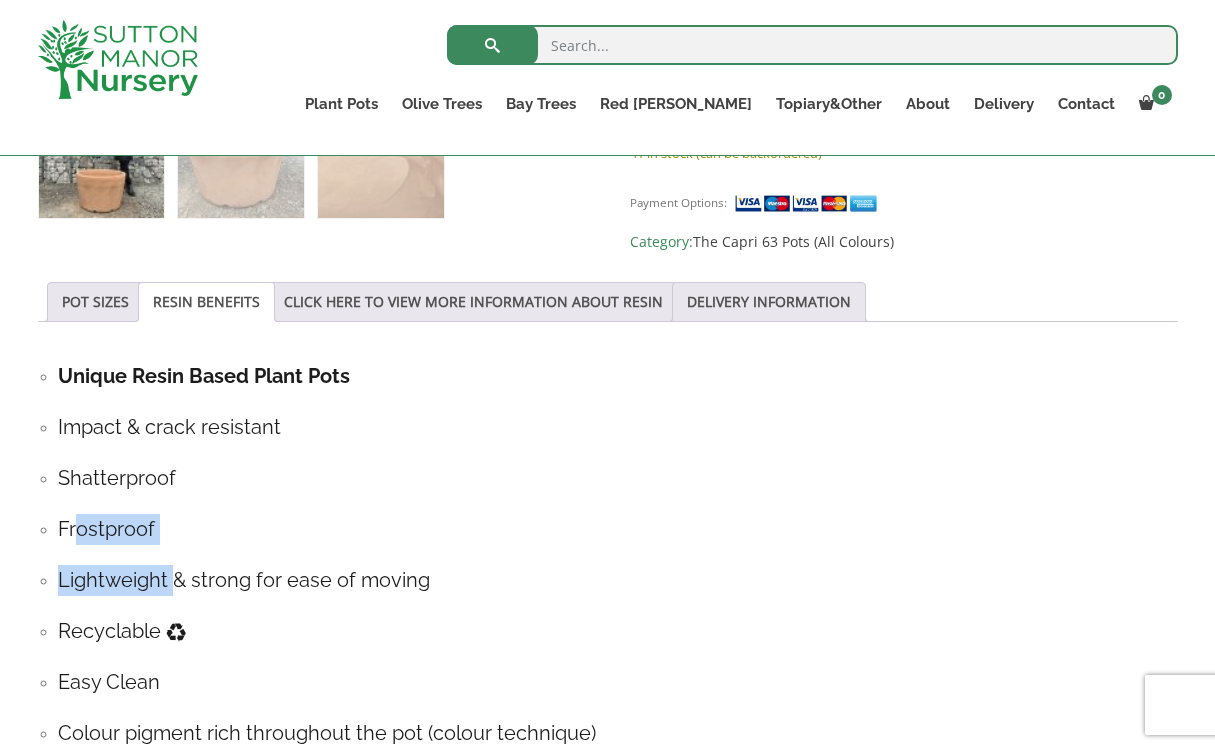 drag, startPoint x: 76, startPoint y: 521, endPoint x: 178, endPoint y: 572, distance: 114.03947 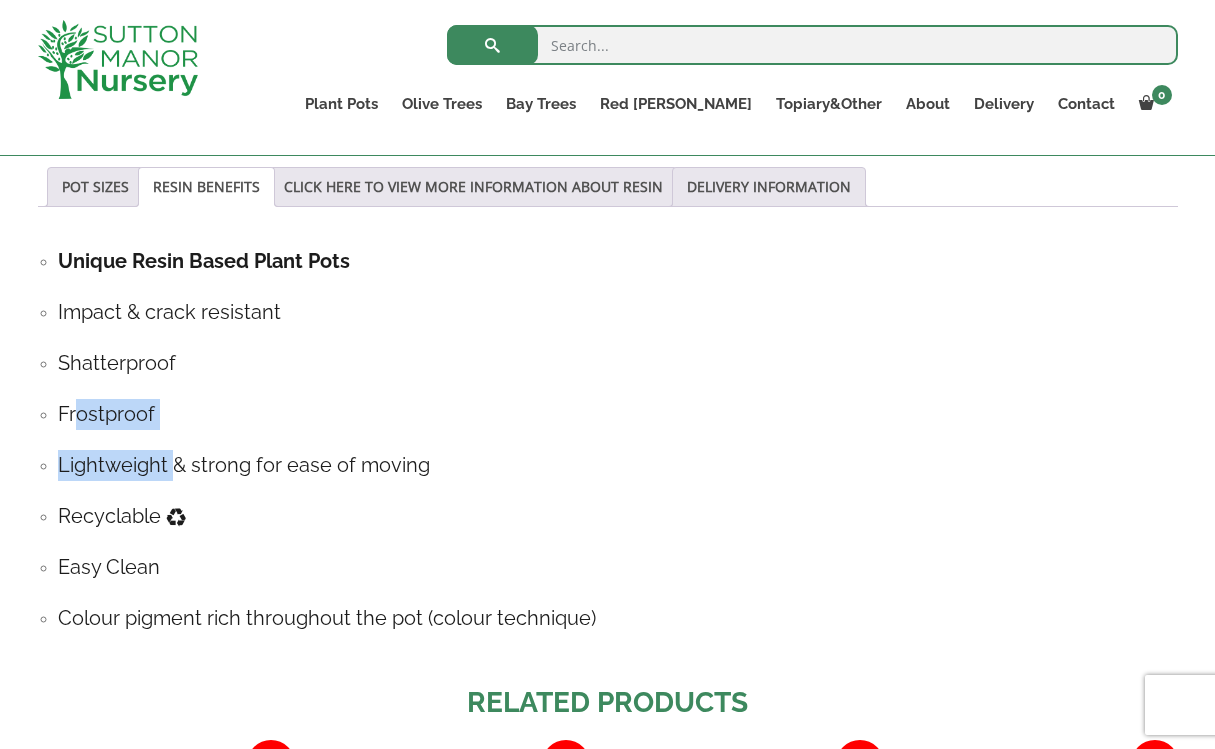 scroll, scrollTop: 1063, scrollLeft: 0, axis: vertical 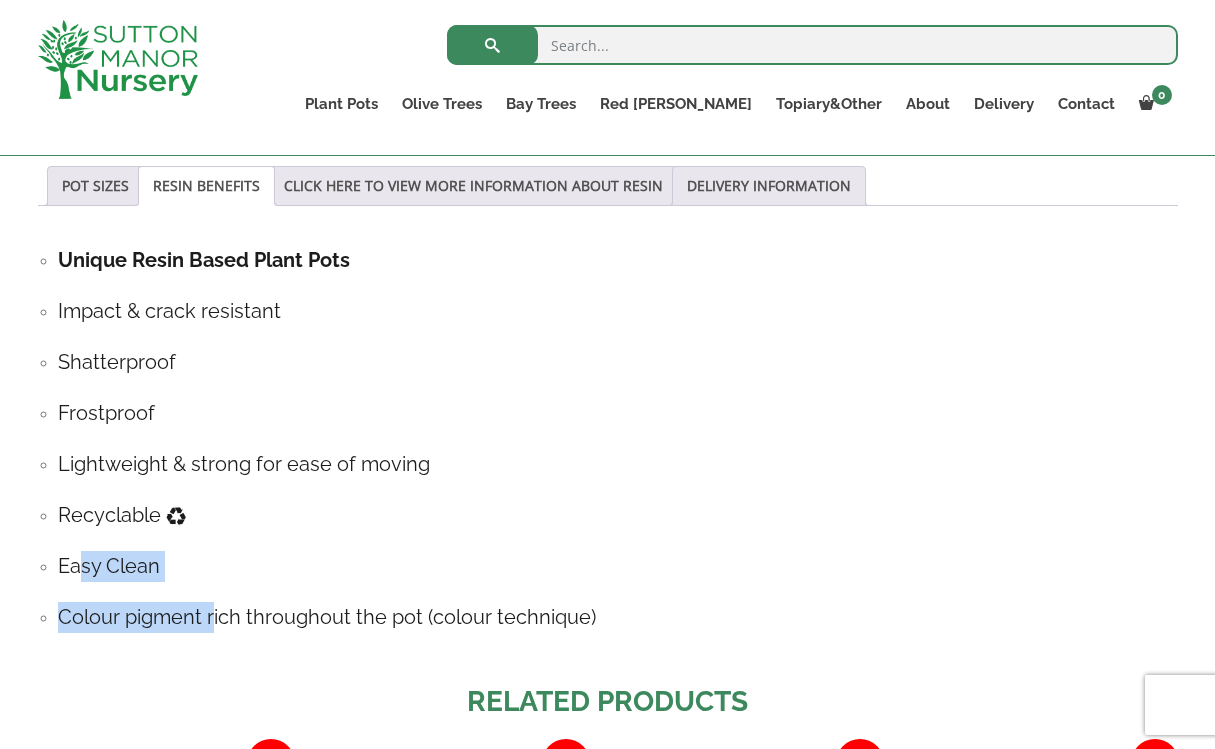 drag, startPoint x: 84, startPoint y: 556, endPoint x: 213, endPoint y: 614, distance: 141.43903 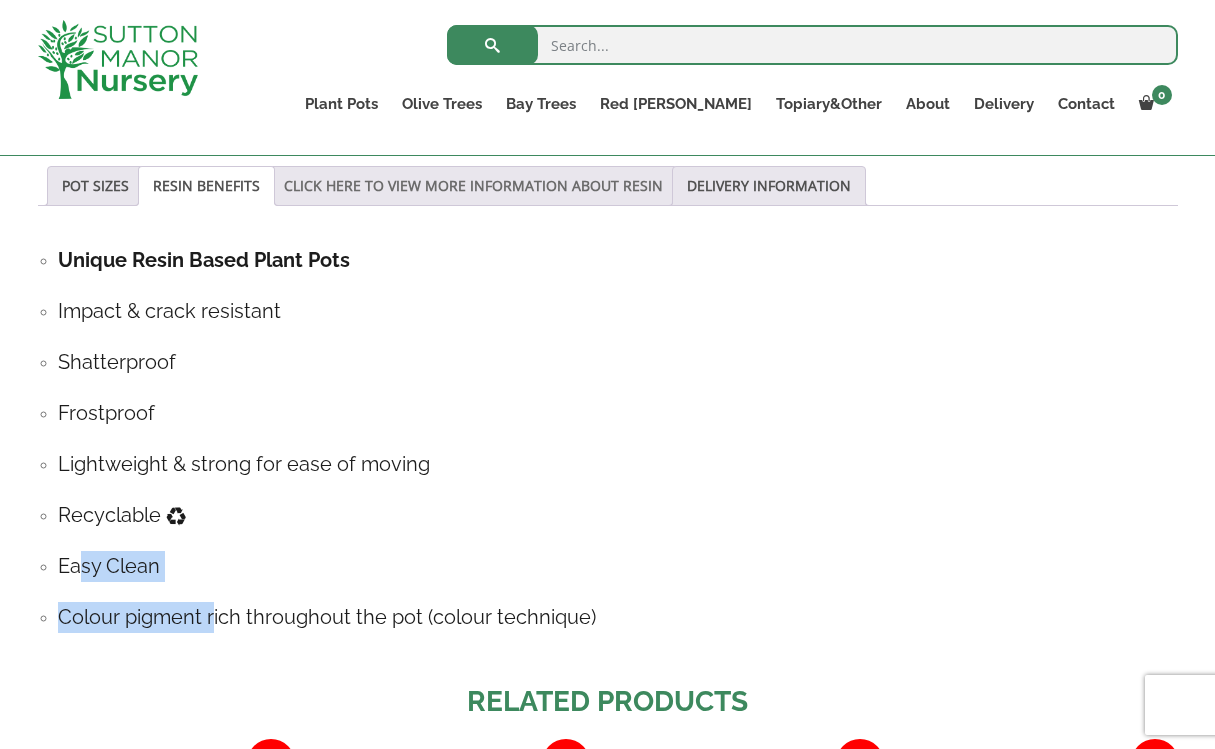 click on "CLICK HERE TO VIEW MORE INFORMATION ABOUT RESIN" at bounding box center [473, 186] 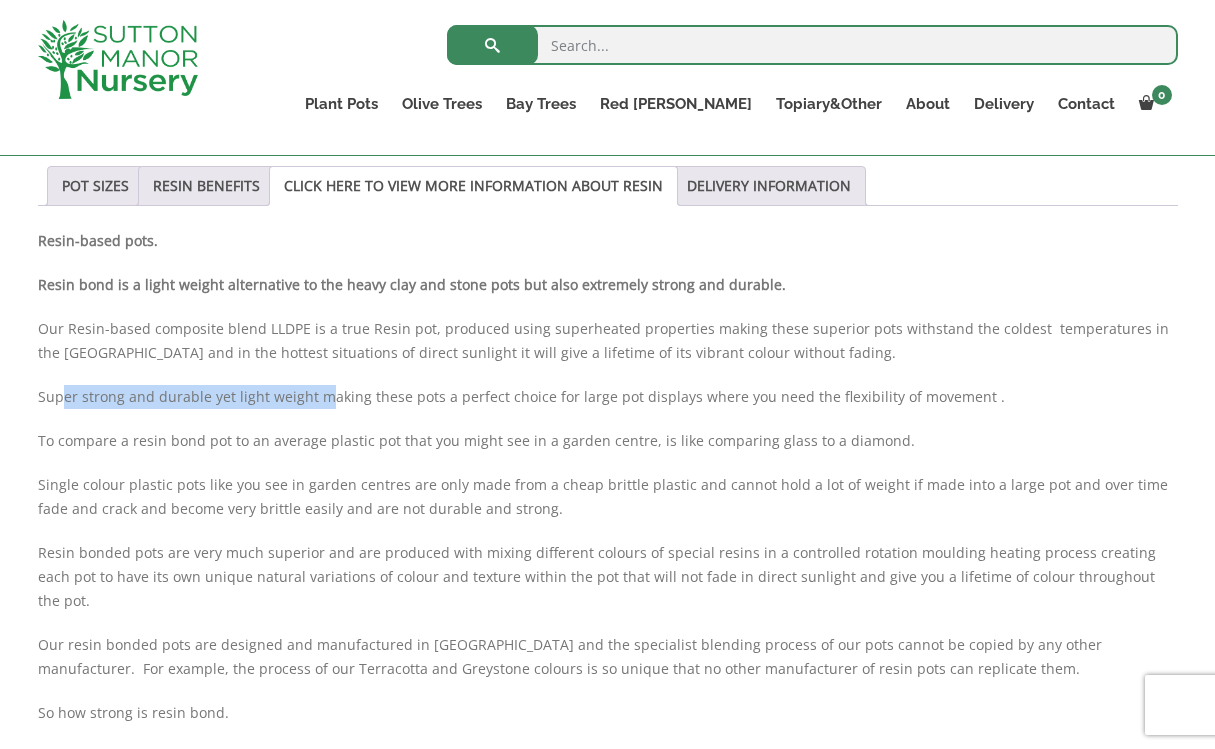 drag, startPoint x: 59, startPoint y: 392, endPoint x: 319, endPoint y: 399, distance: 260.0942 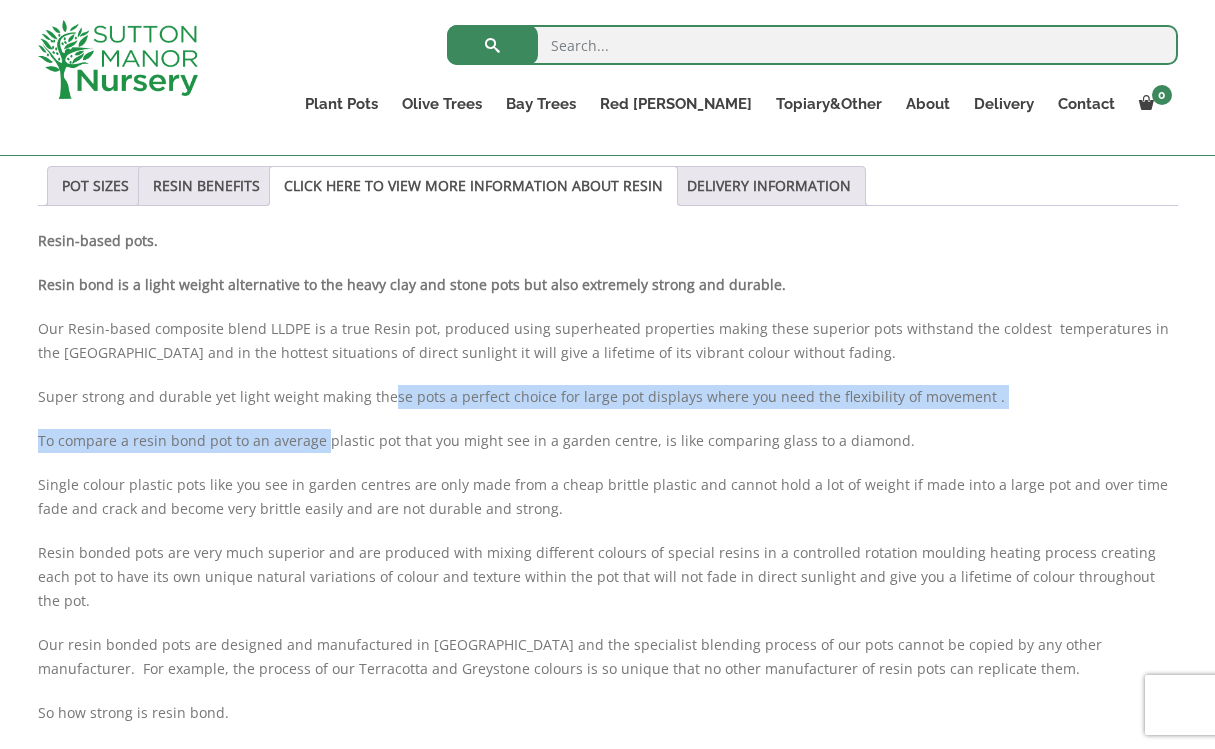 drag, startPoint x: 384, startPoint y: 397, endPoint x: 324, endPoint y: 435, distance: 71.021126 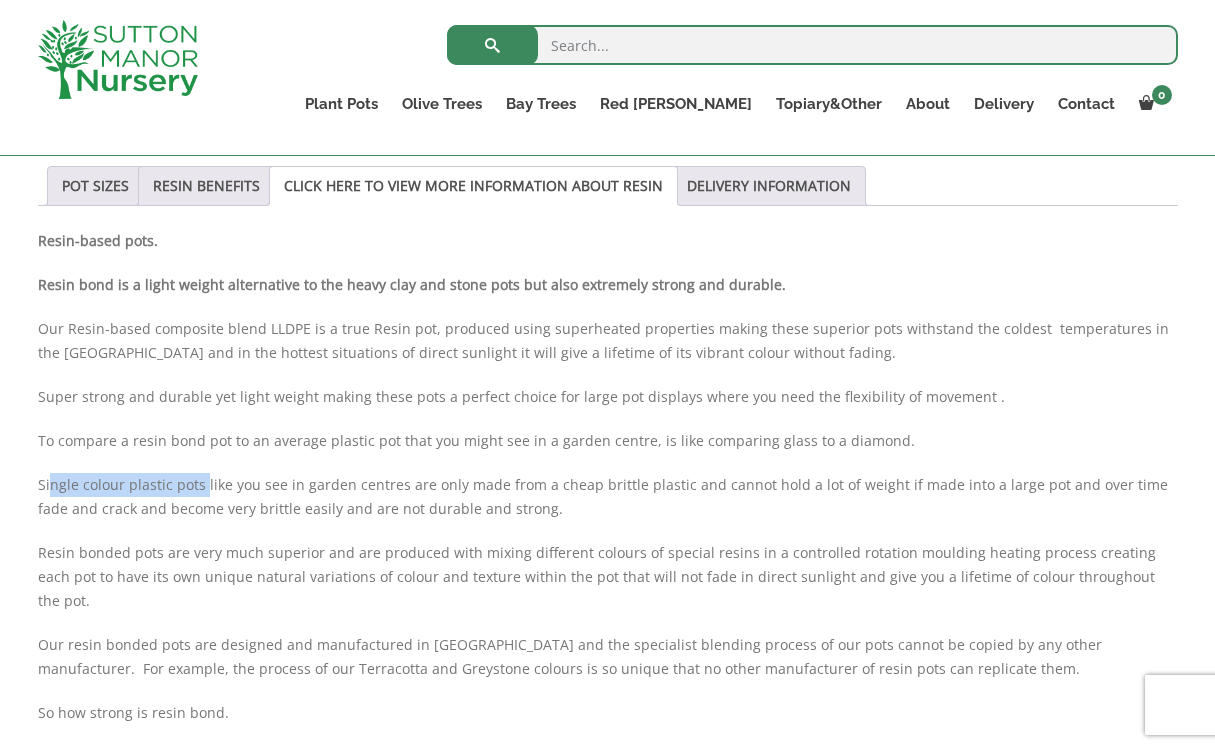 drag, startPoint x: 53, startPoint y: 482, endPoint x: 201, endPoint y: 481, distance: 148.00337 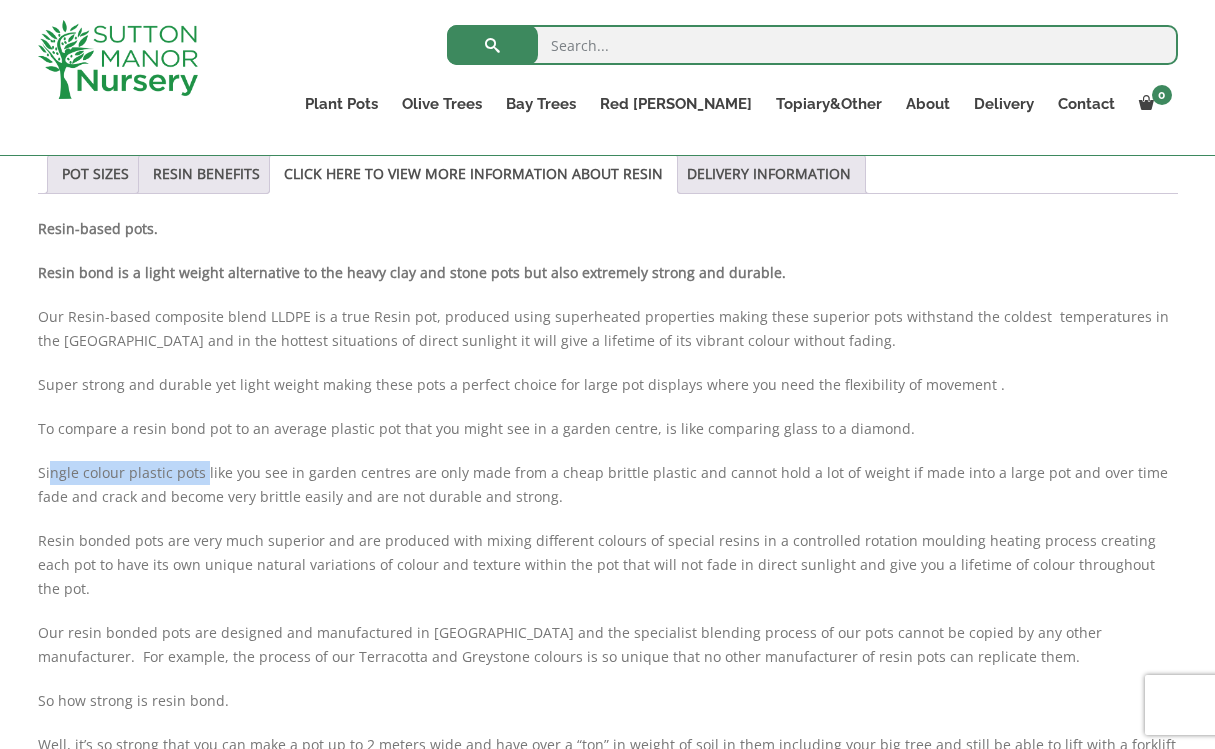 scroll, scrollTop: 1080, scrollLeft: 0, axis: vertical 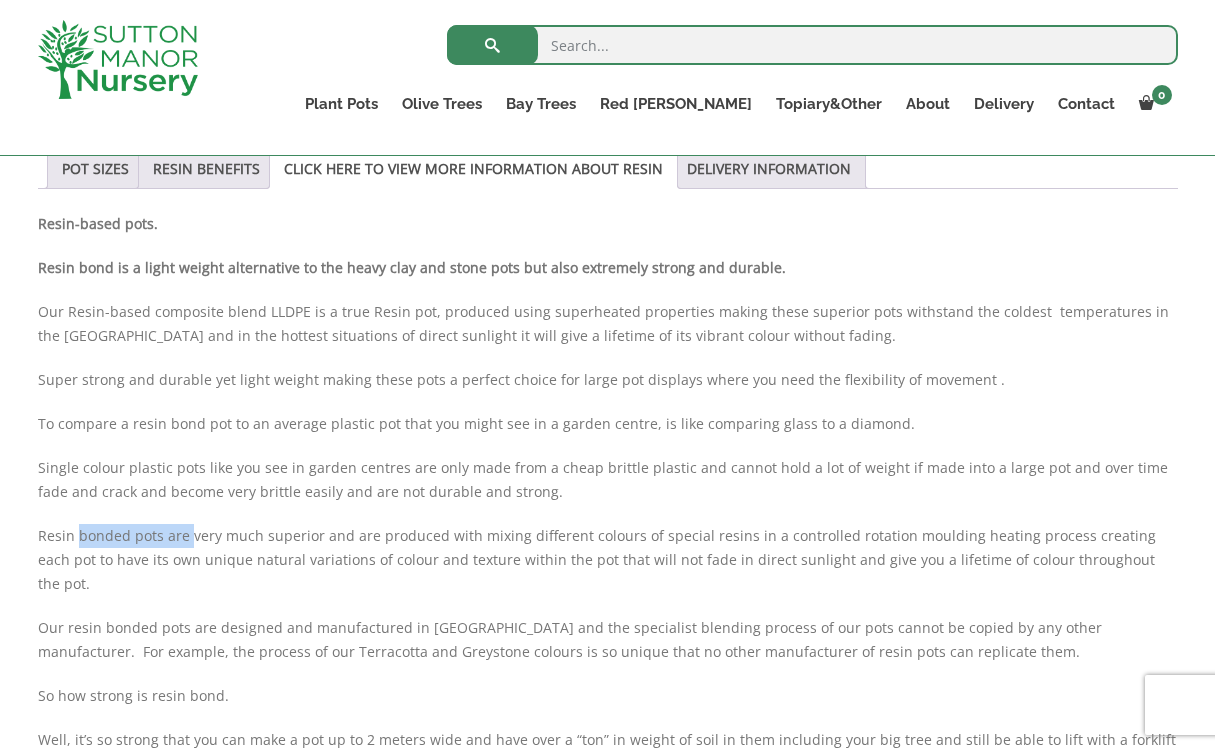 drag, startPoint x: 80, startPoint y: 530, endPoint x: 189, endPoint y: 531, distance: 109.004585 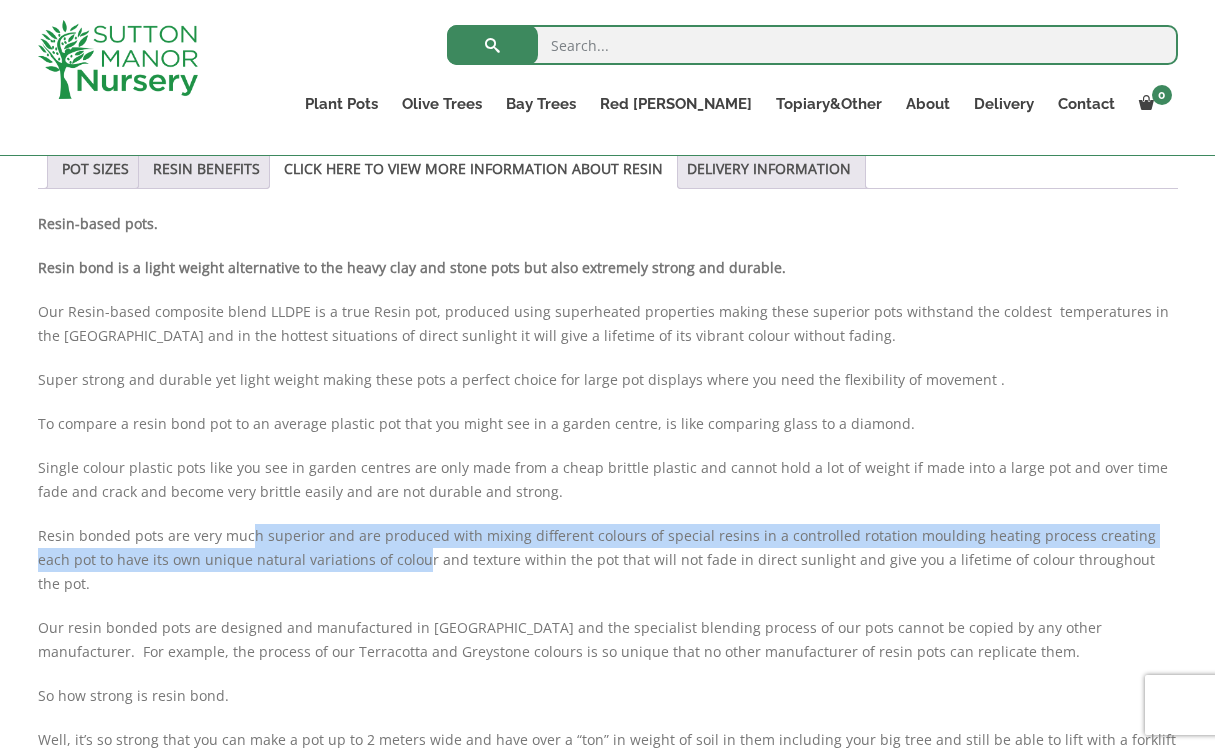 drag, startPoint x: 250, startPoint y: 529, endPoint x: 358, endPoint y: 551, distance: 110.217964 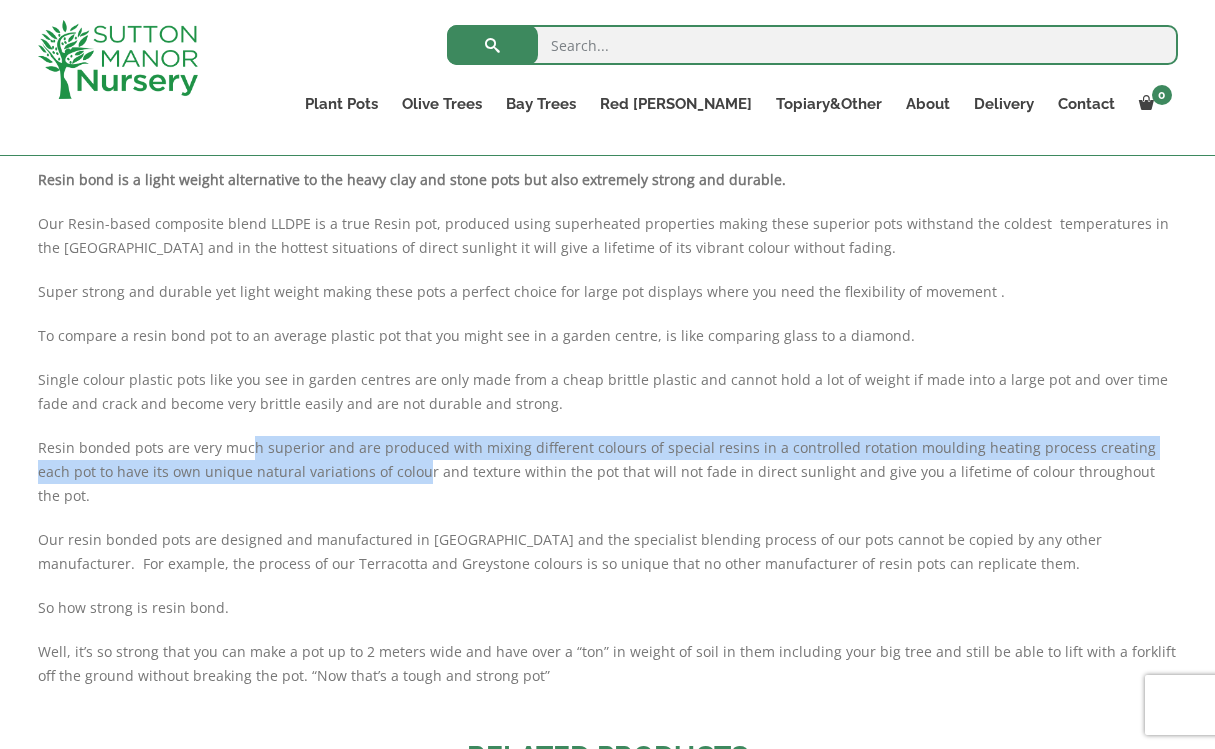 scroll, scrollTop: 1170, scrollLeft: 0, axis: vertical 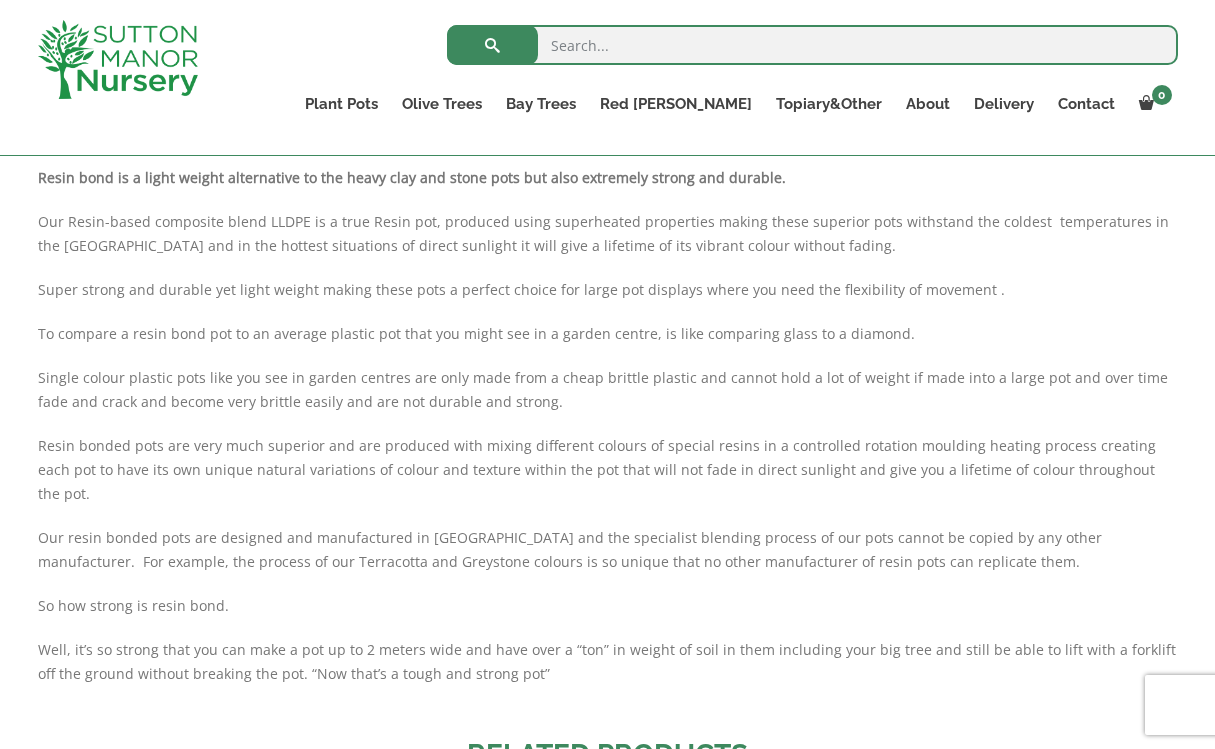 click on "Our resin bonded pots are designed and manufactured in Italy and the specialist blending process of our pots cannot be copied by any other manufacturer.  For example, the process of our Terracotta and Greystone colours is so unique that no other manufacturer of resin pots can replicate them." at bounding box center [608, 550] 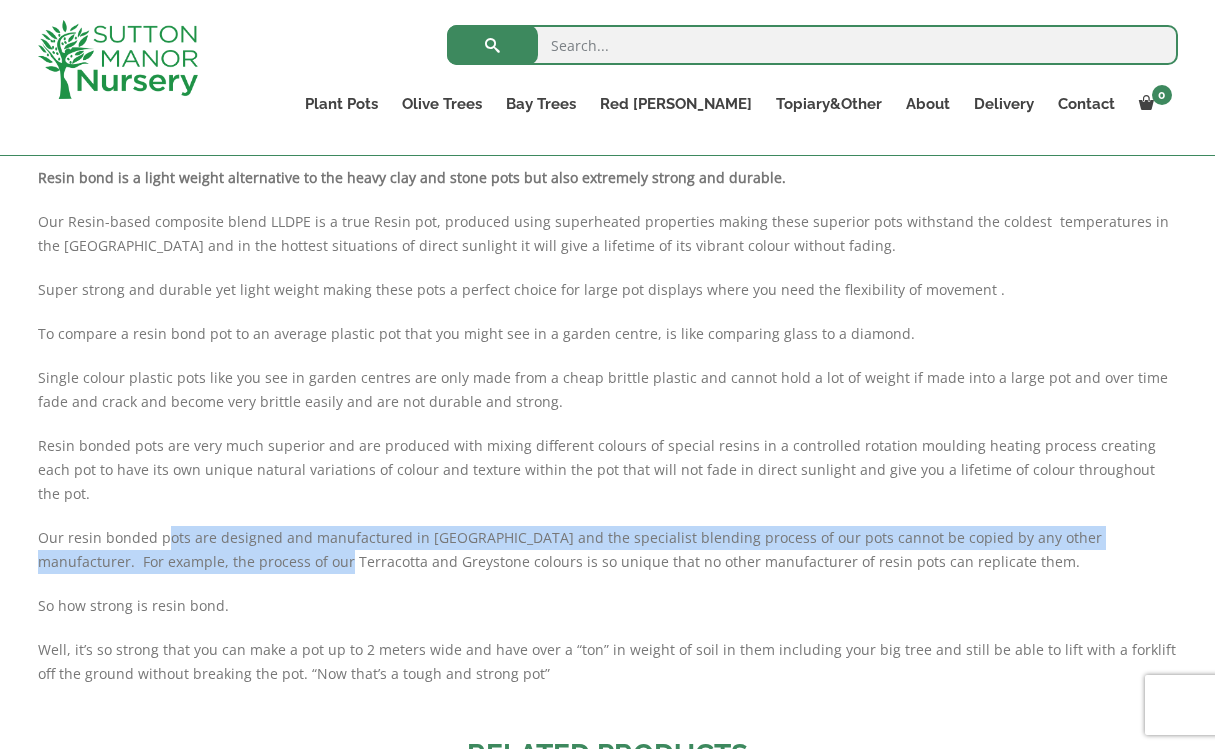 drag, startPoint x: 169, startPoint y: 506, endPoint x: 207, endPoint y: 534, distance: 47.201694 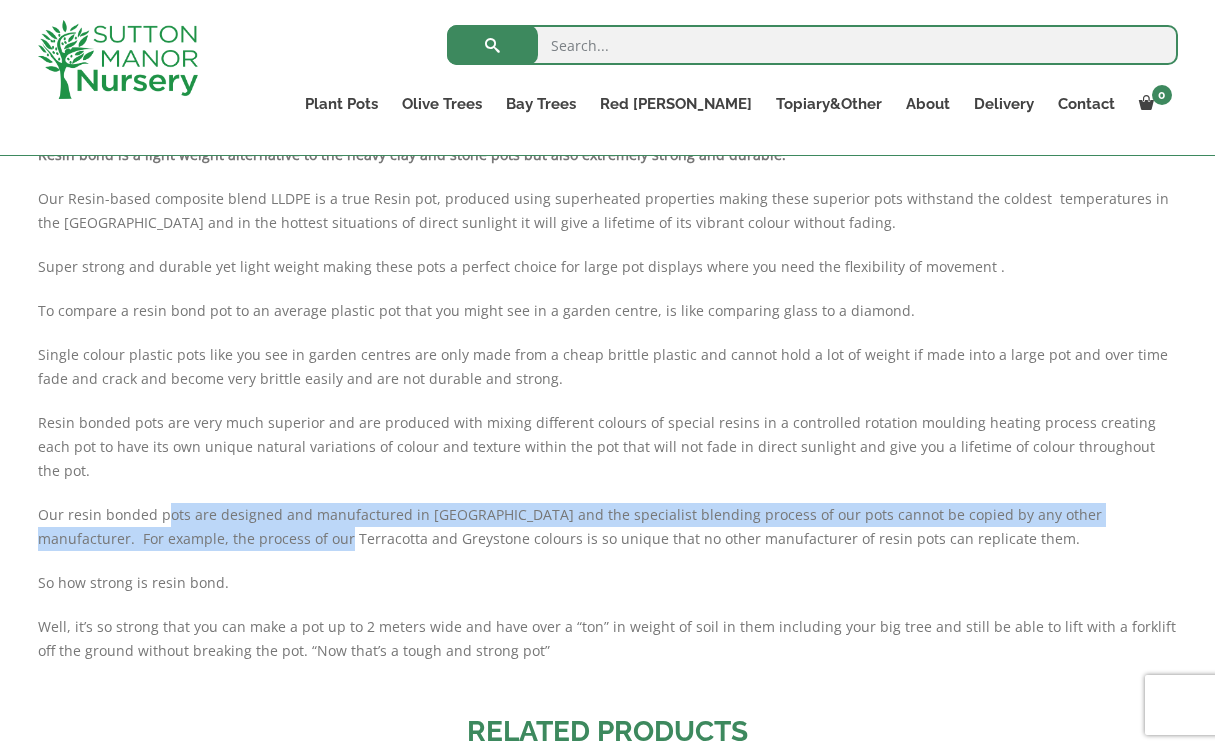 scroll, scrollTop: 1201, scrollLeft: 0, axis: vertical 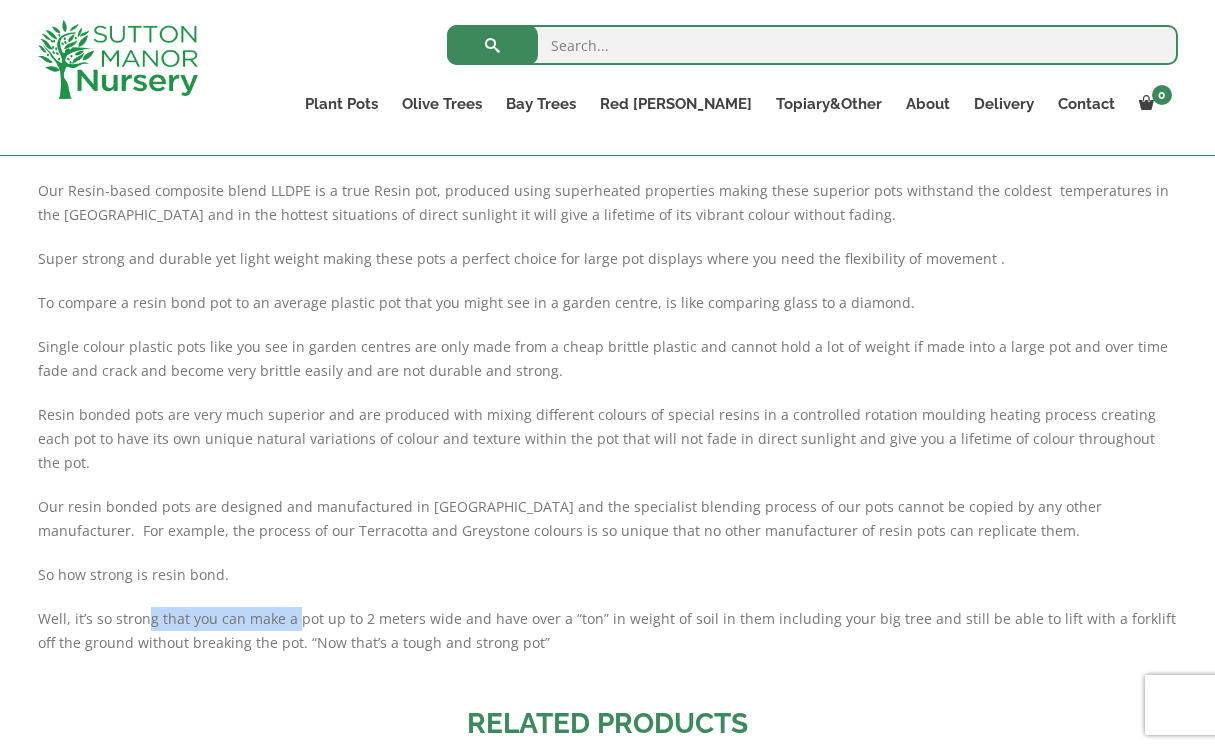 drag, startPoint x: 151, startPoint y: 587, endPoint x: 294, endPoint y: 592, distance: 143.08739 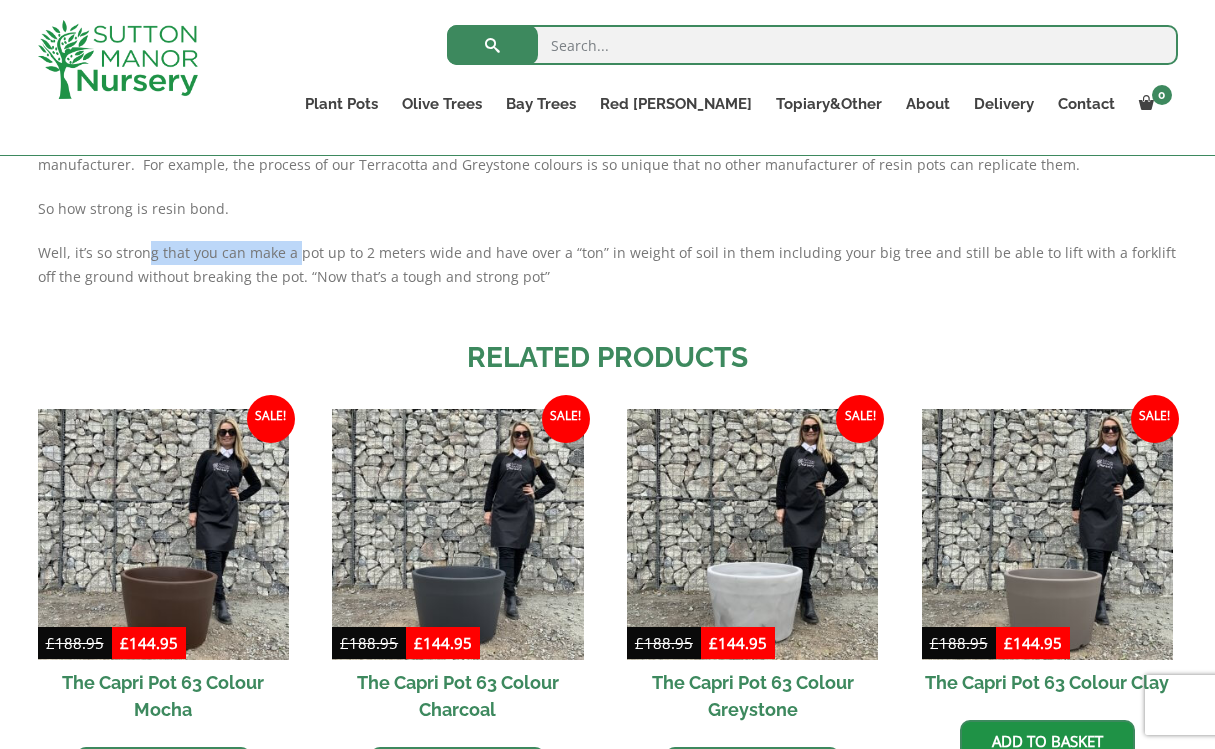 scroll, scrollTop: 1654, scrollLeft: 0, axis: vertical 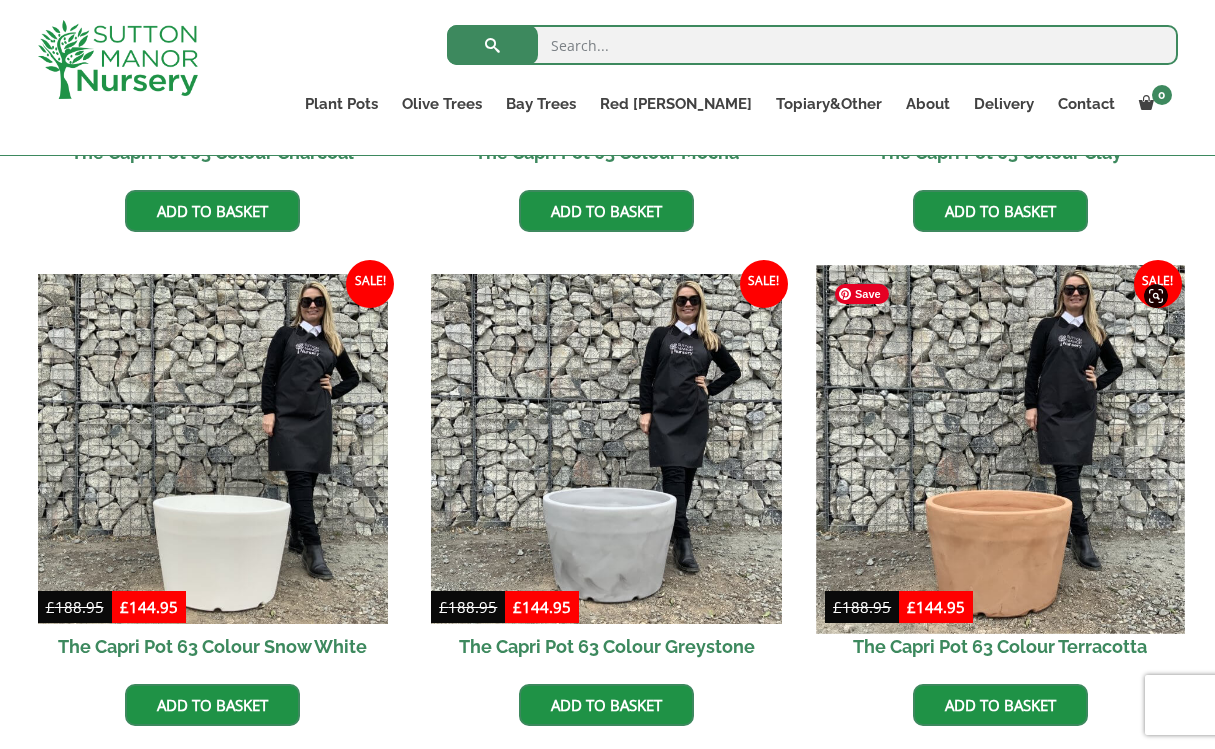 click at bounding box center (1000, 449) 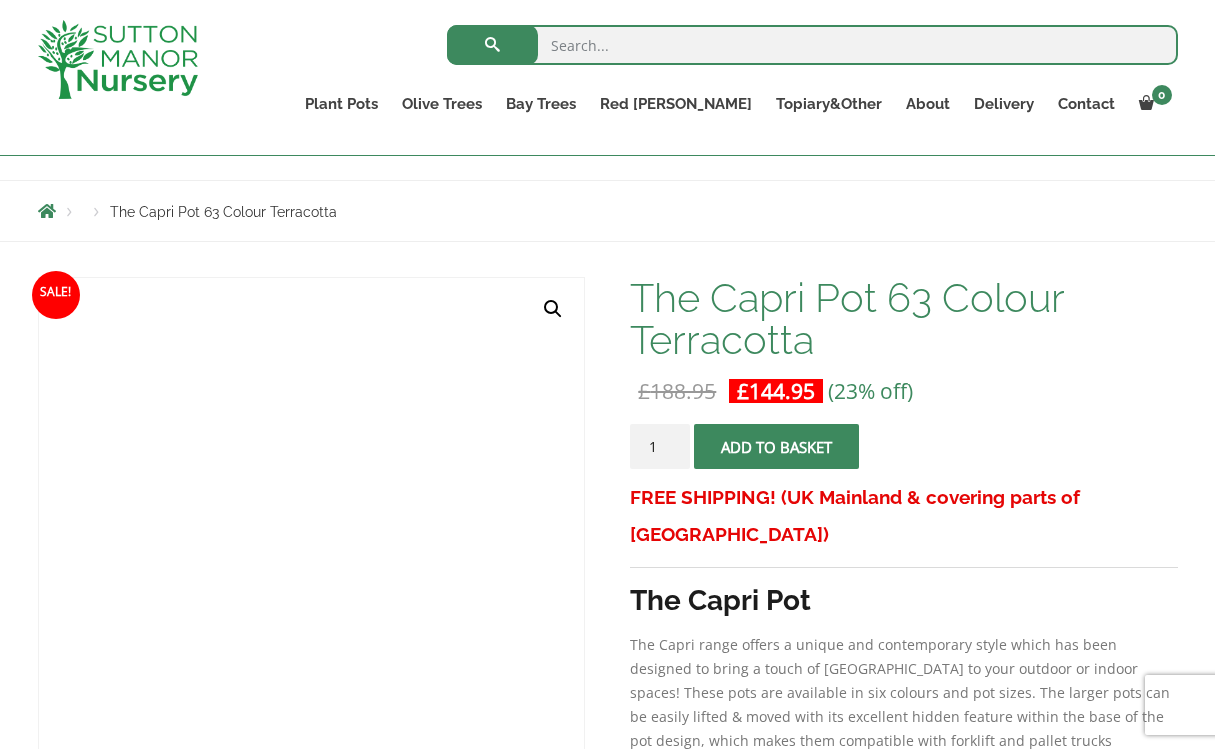 scroll, scrollTop: 162, scrollLeft: 0, axis: vertical 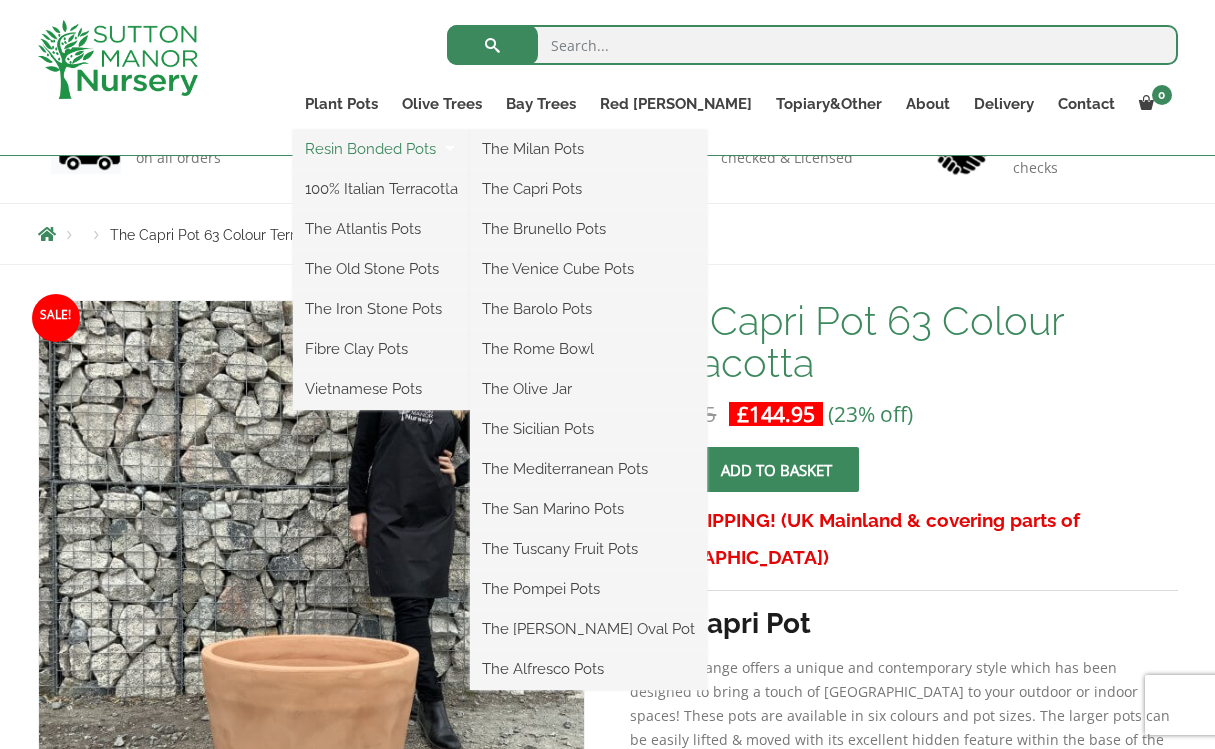 click on "Resin Bonded Pots" at bounding box center [381, 149] 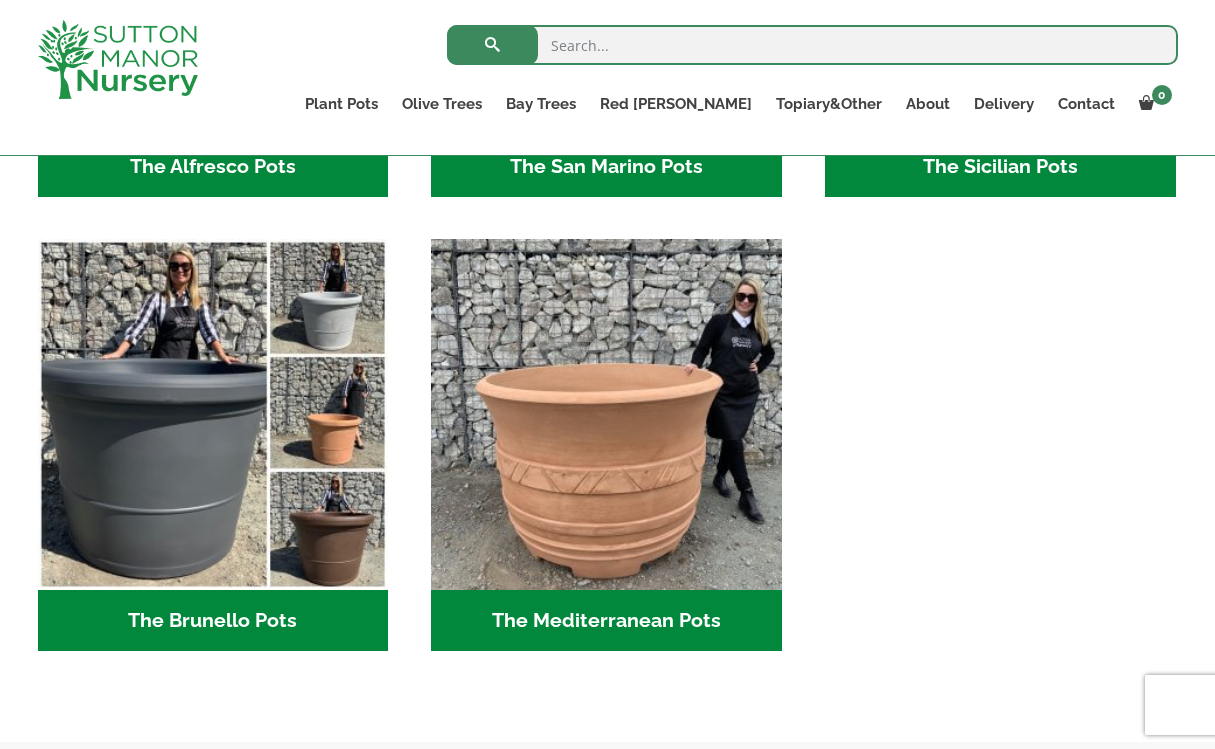 scroll, scrollTop: 2734, scrollLeft: 0, axis: vertical 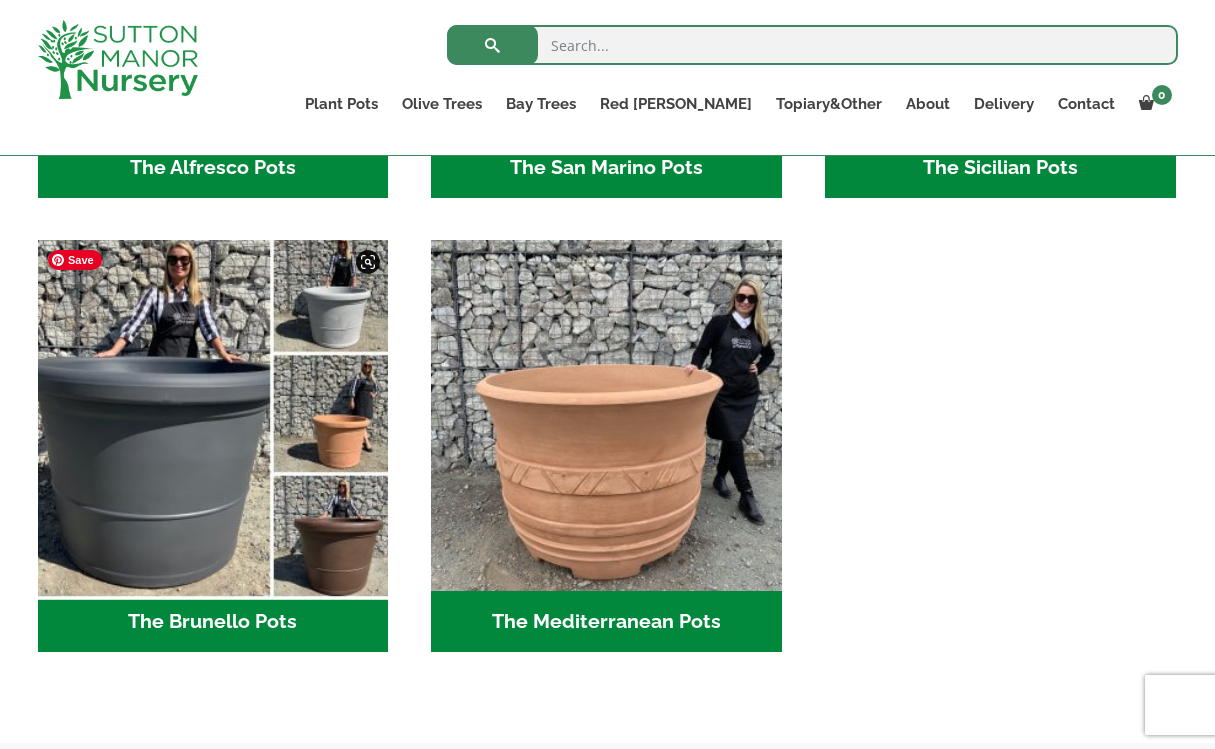 click at bounding box center [213, 416] 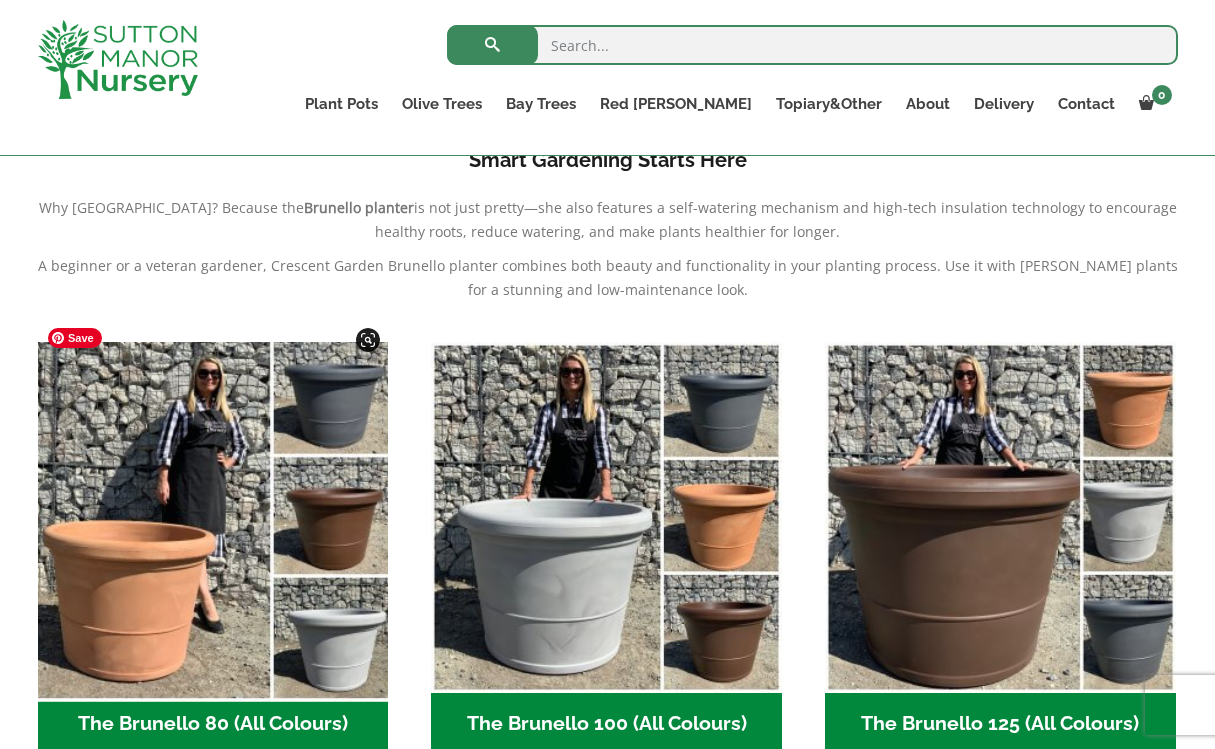 scroll, scrollTop: 715, scrollLeft: 0, axis: vertical 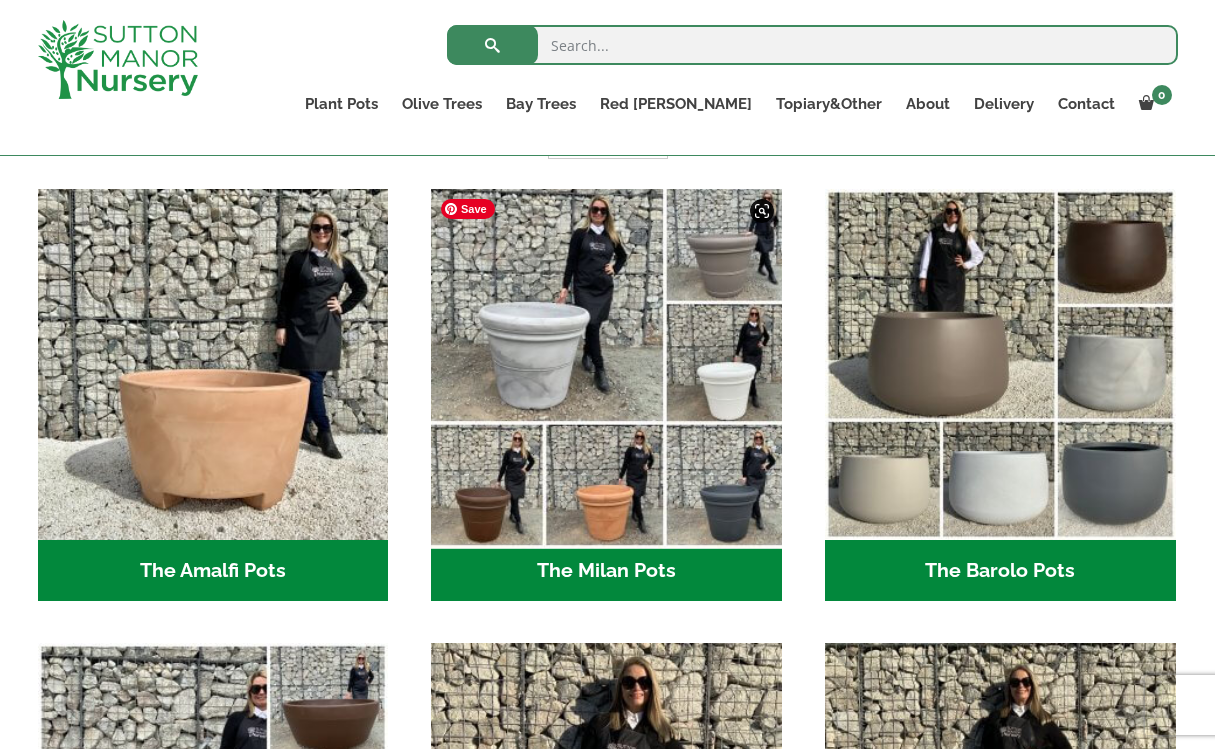 click at bounding box center (607, 364) 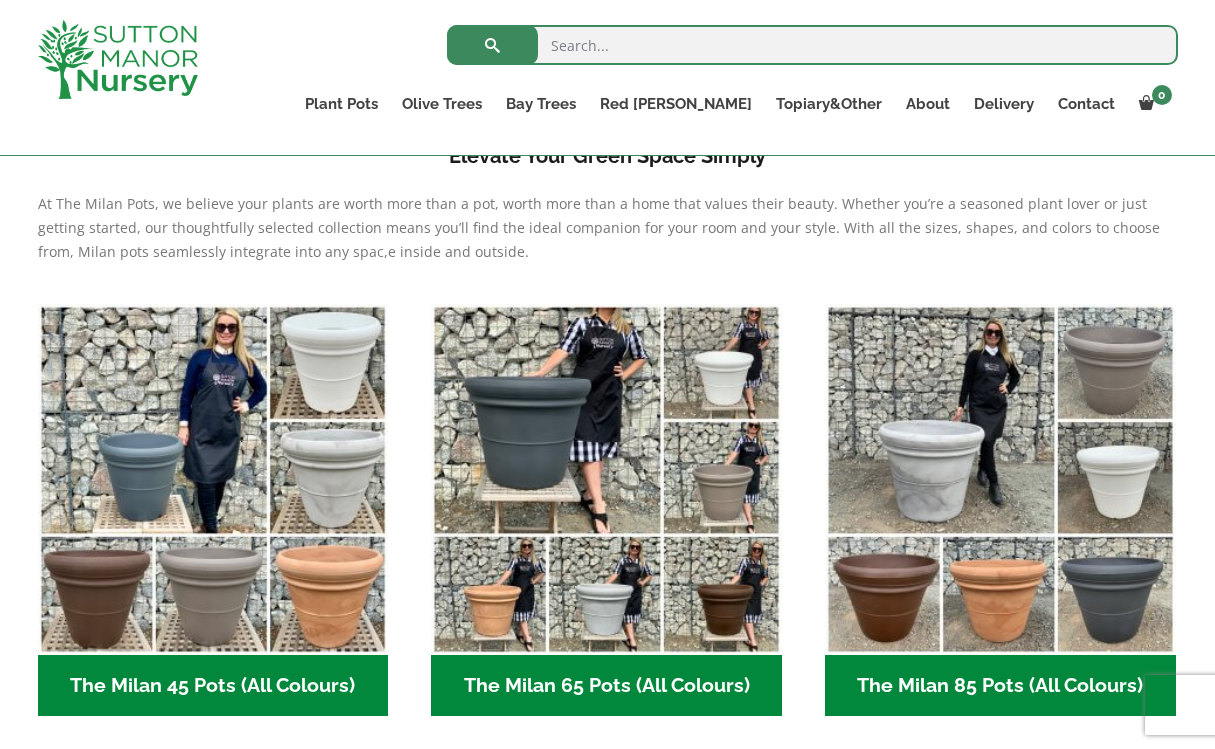 scroll, scrollTop: 755, scrollLeft: 0, axis: vertical 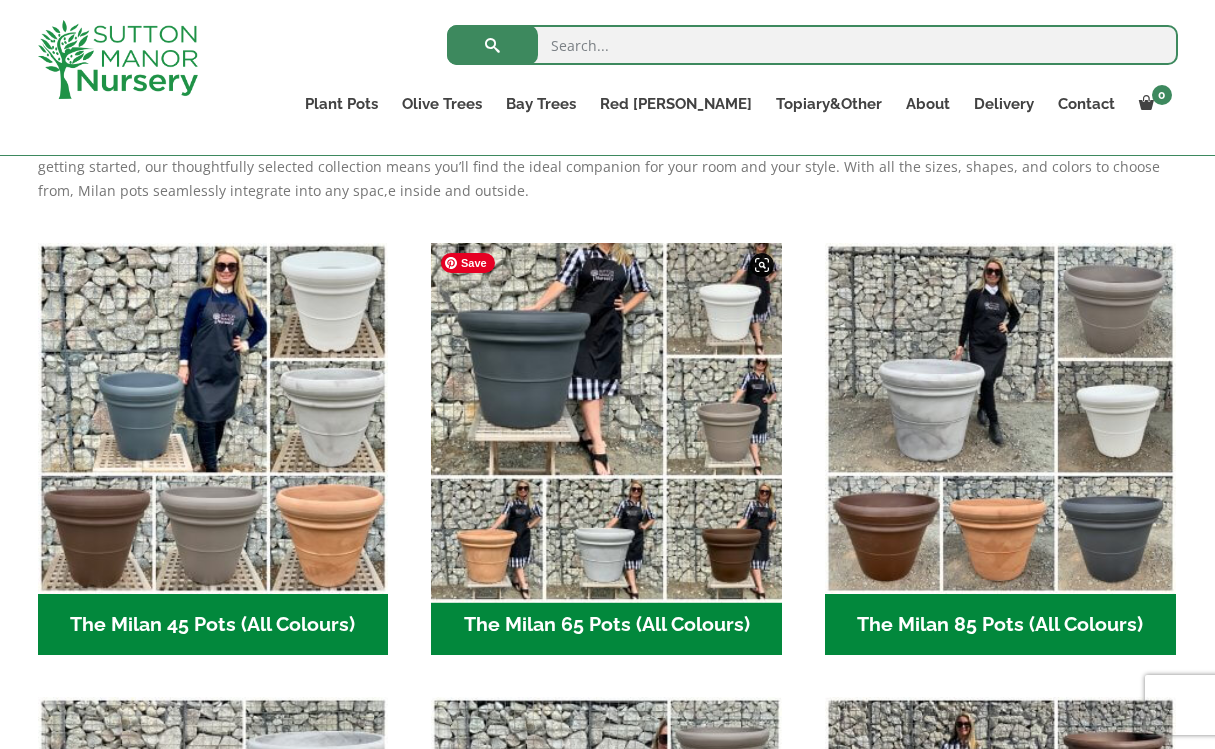 click at bounding box center [607, 418] 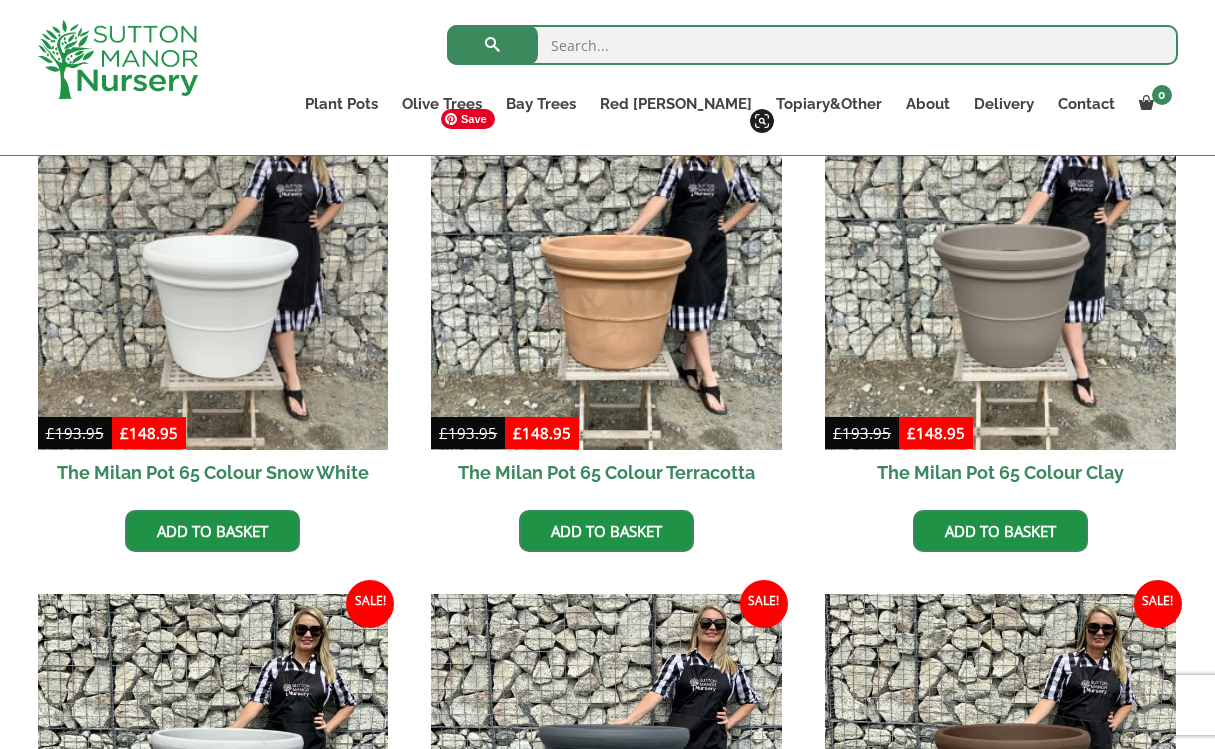 scroll, scrollTop: 572, scrollLeft: 0, axis: vertical 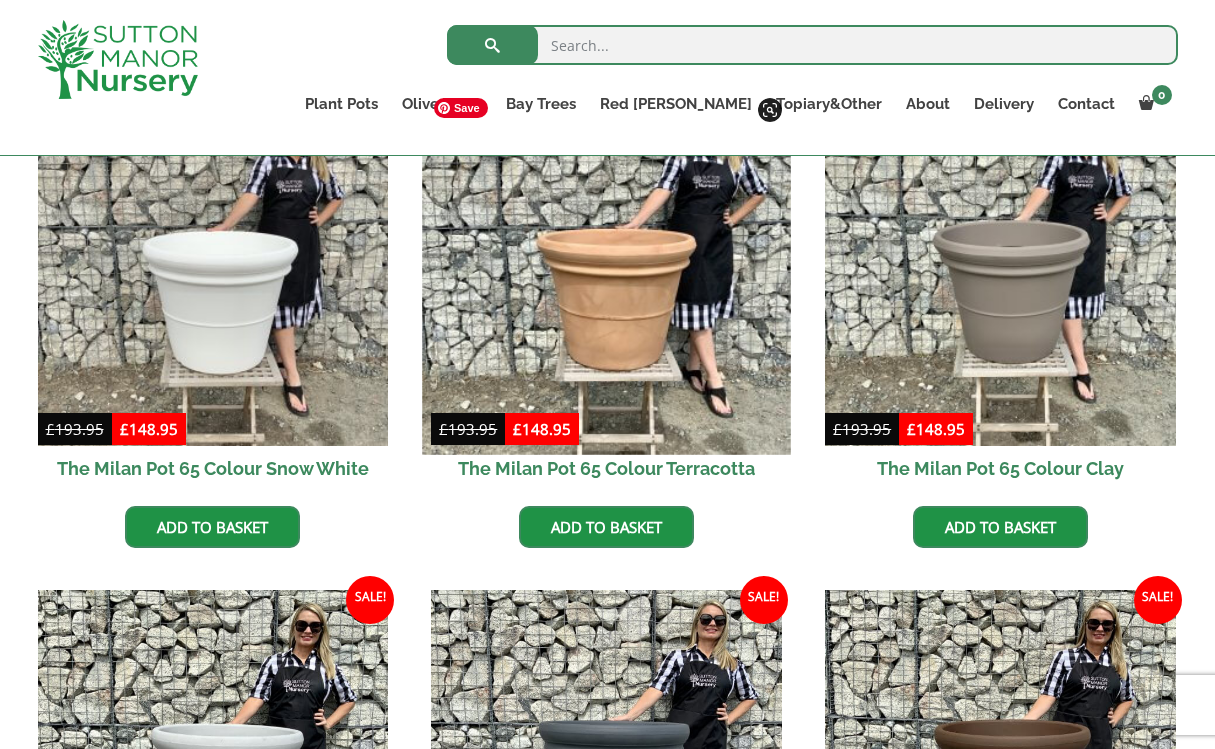 click at bounding box center [607, 270] 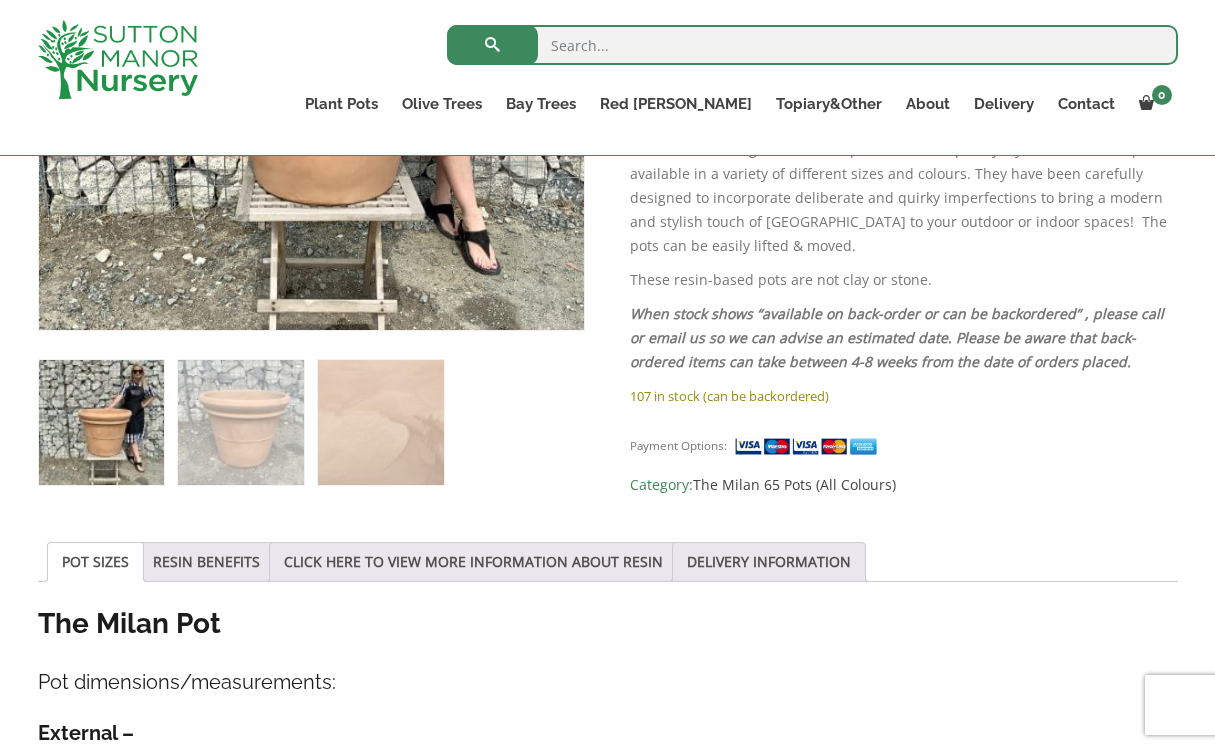 scroll, scrollTop: 681, scrollLeft: 0, axis: vertical 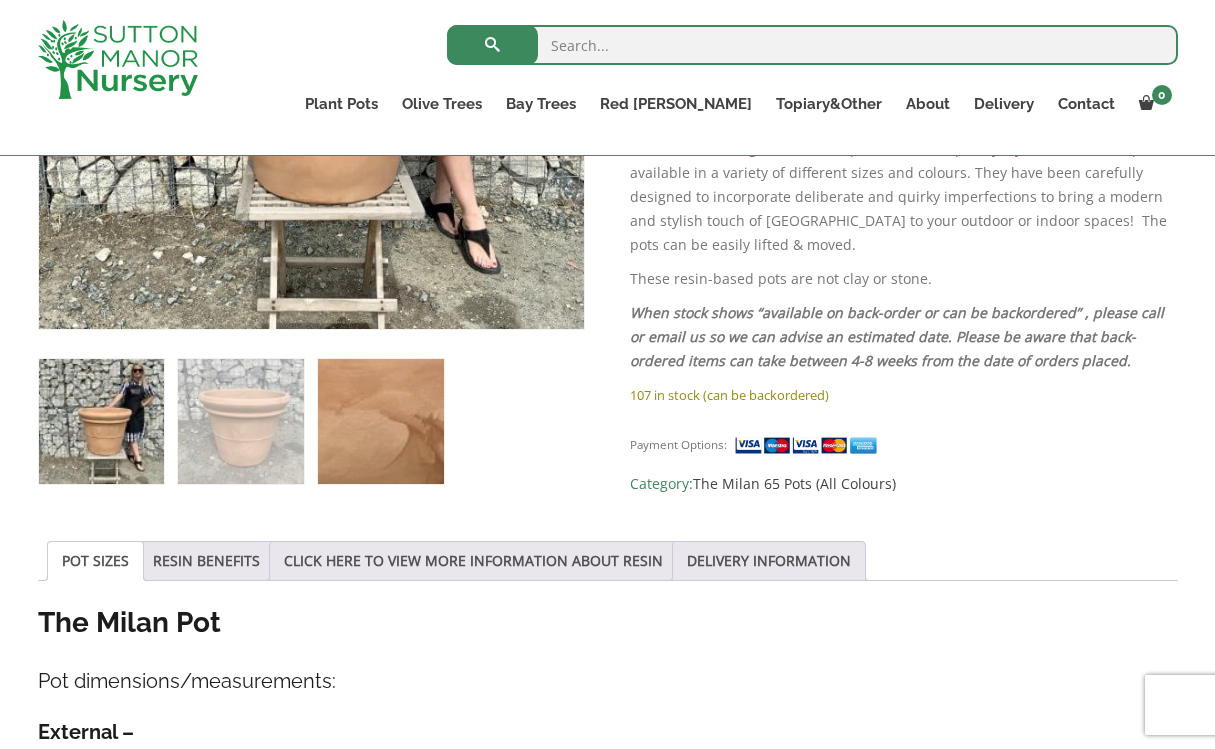 click at bounding box center (380, 421) 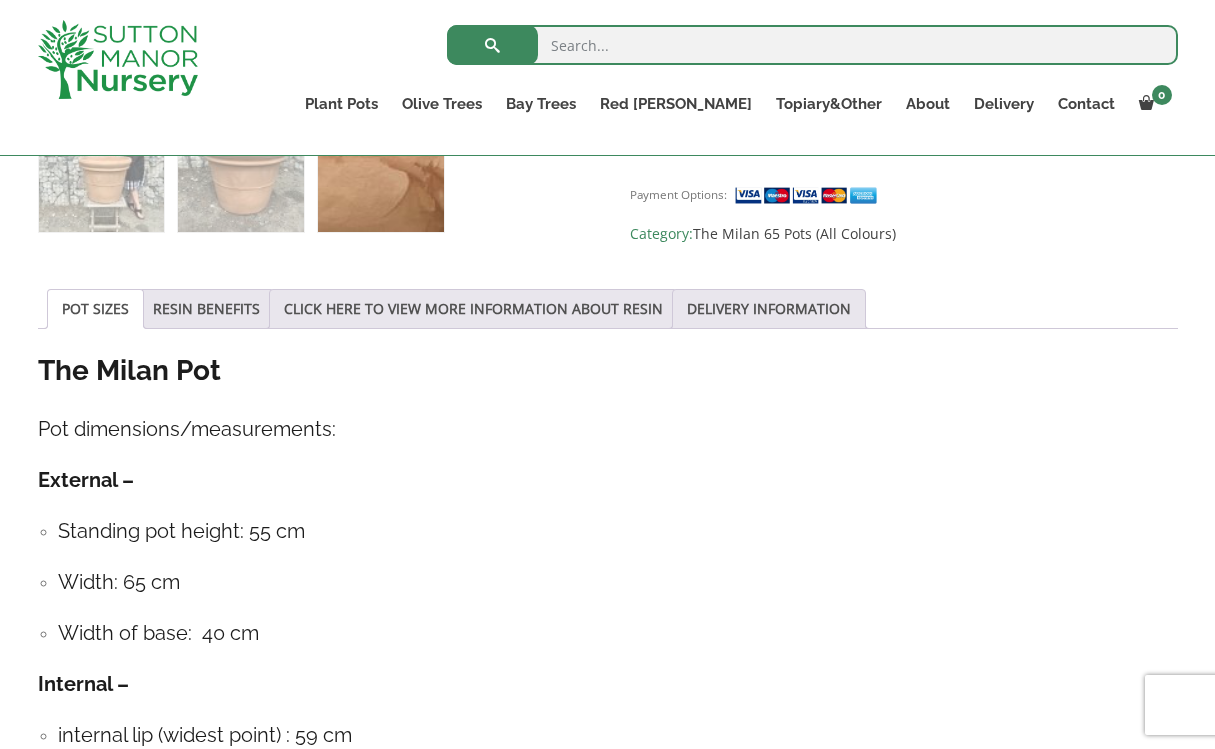 scroll, scrollTop: 933, scrollLeft: 0, axis: vertical 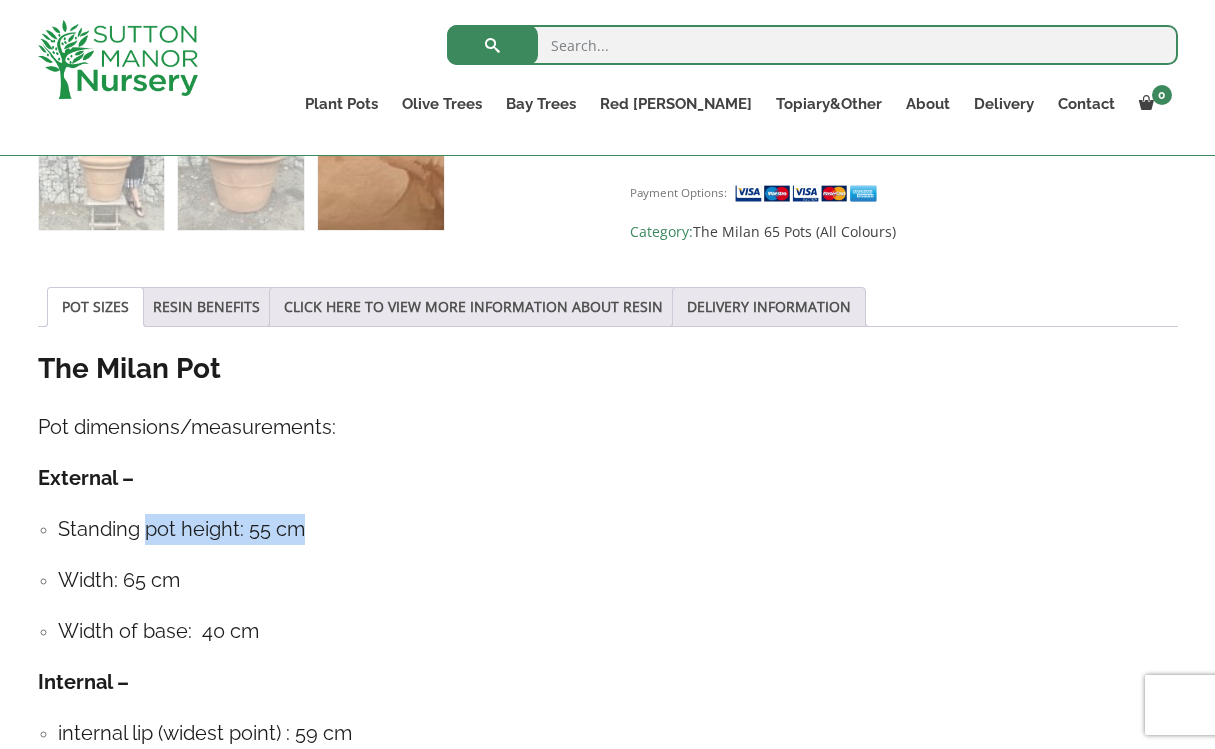 drag, startPoint x: 146, startPoint y: 532, endPoint x: 320, endPoint y: 533, distance: 174.00287 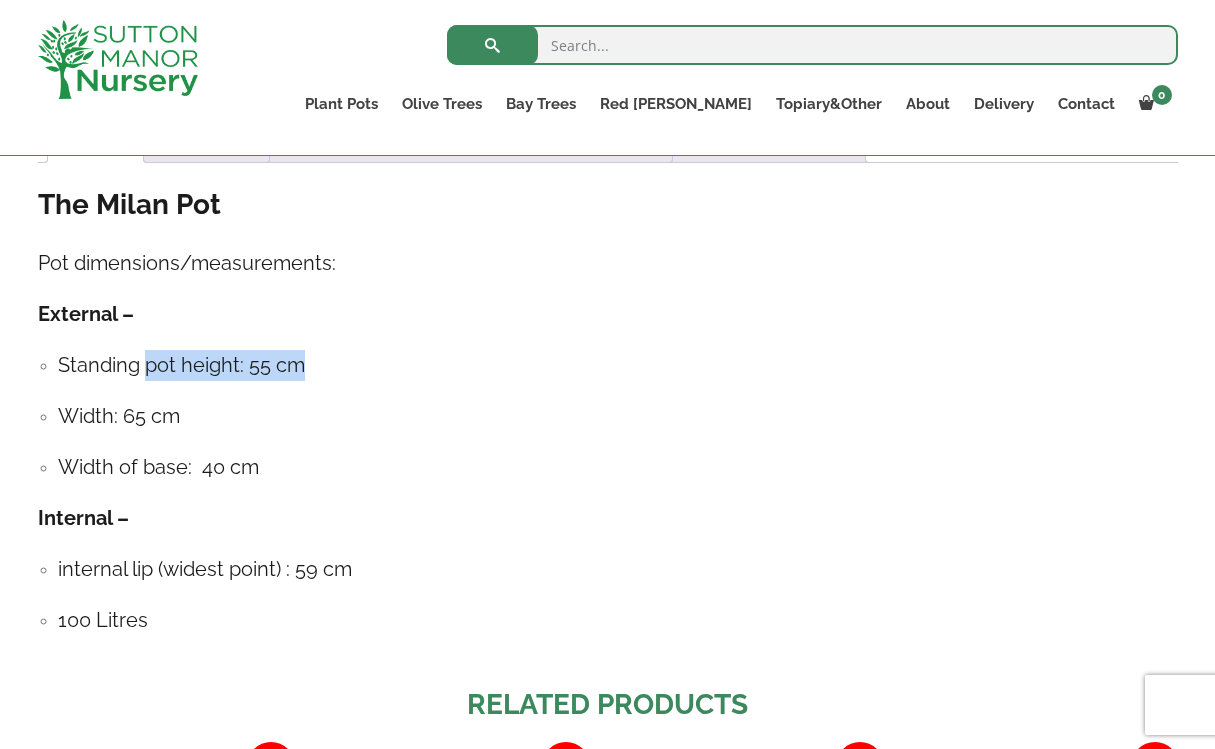 scroll, scrollTop: 1099, scrollLeft: 0, axis: vertical 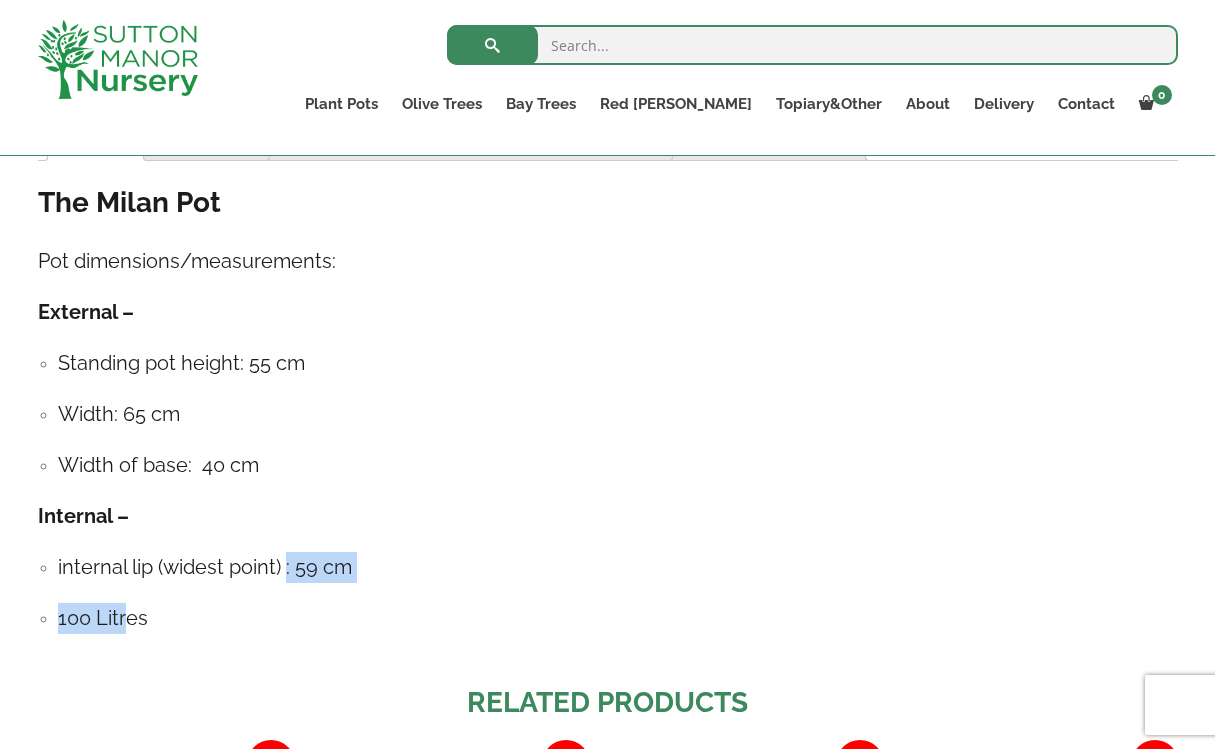 drag, startPoint x: 288, startPoint y: 569, endPoint x: 123, endPoint y: 624, distance: 173.92528 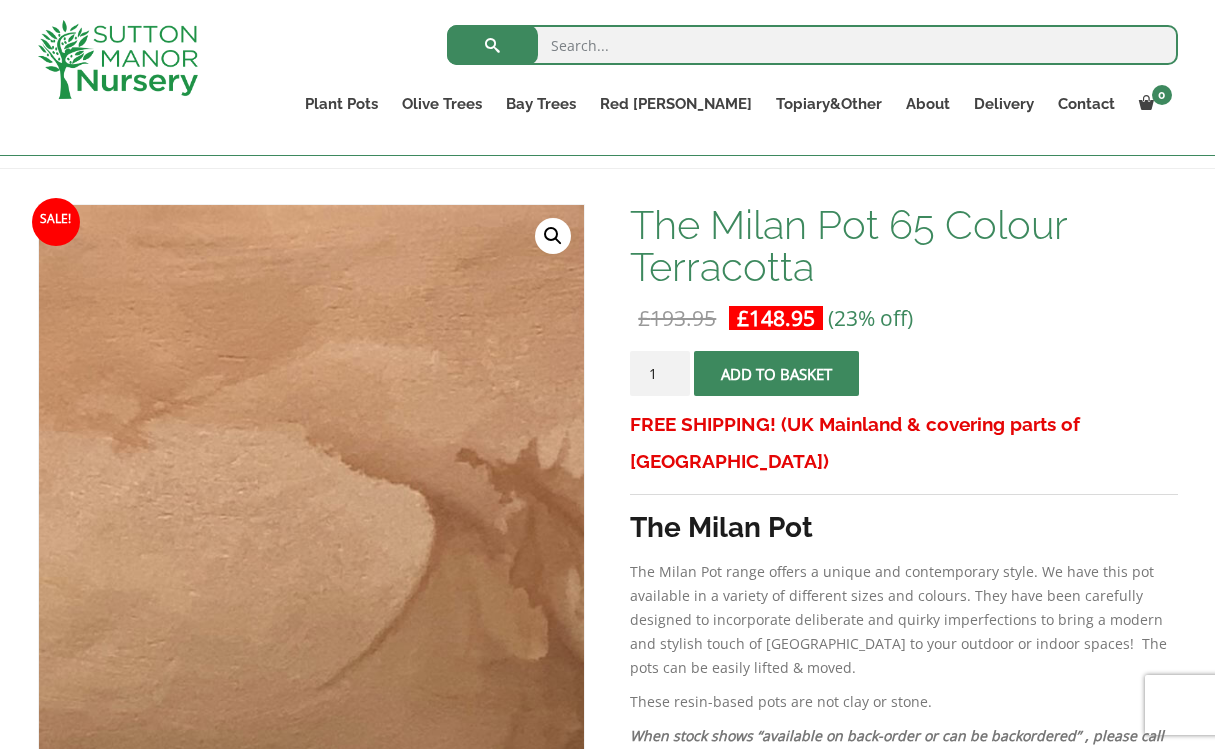 scroll, scrollTop: 259, scrollLeft: 0, axis: vertical 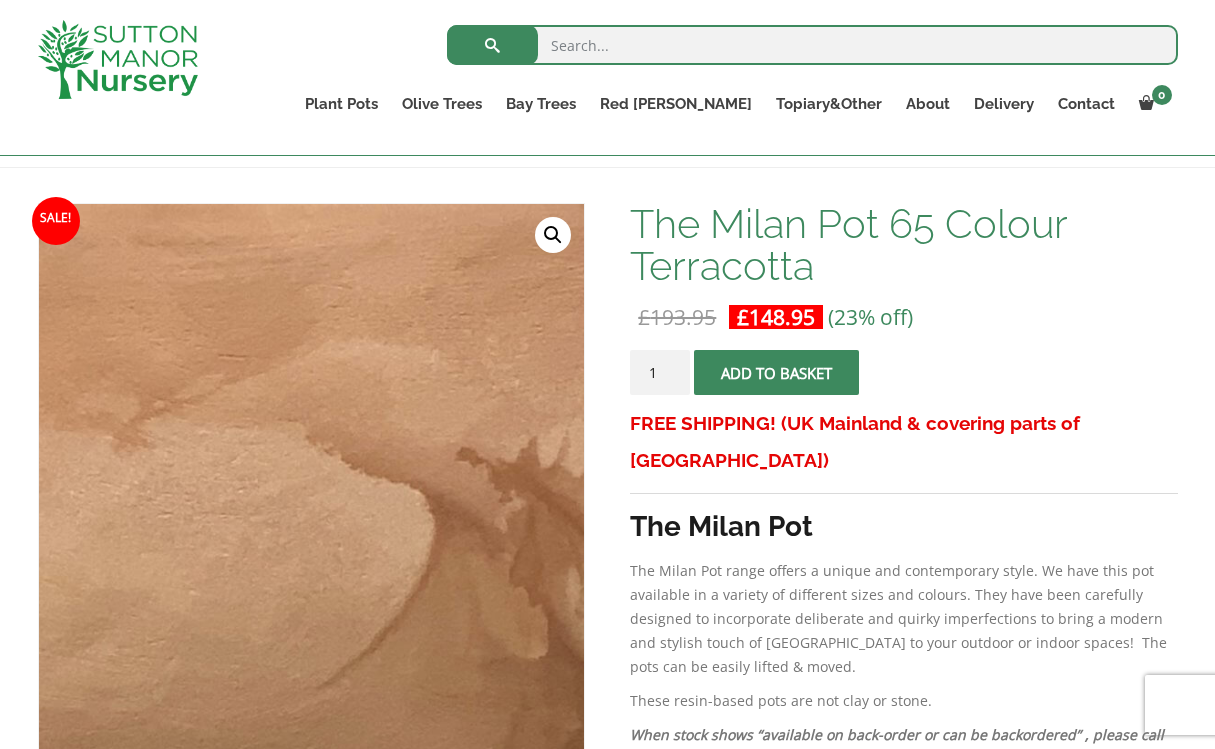 click at bounding box center (777, 373) 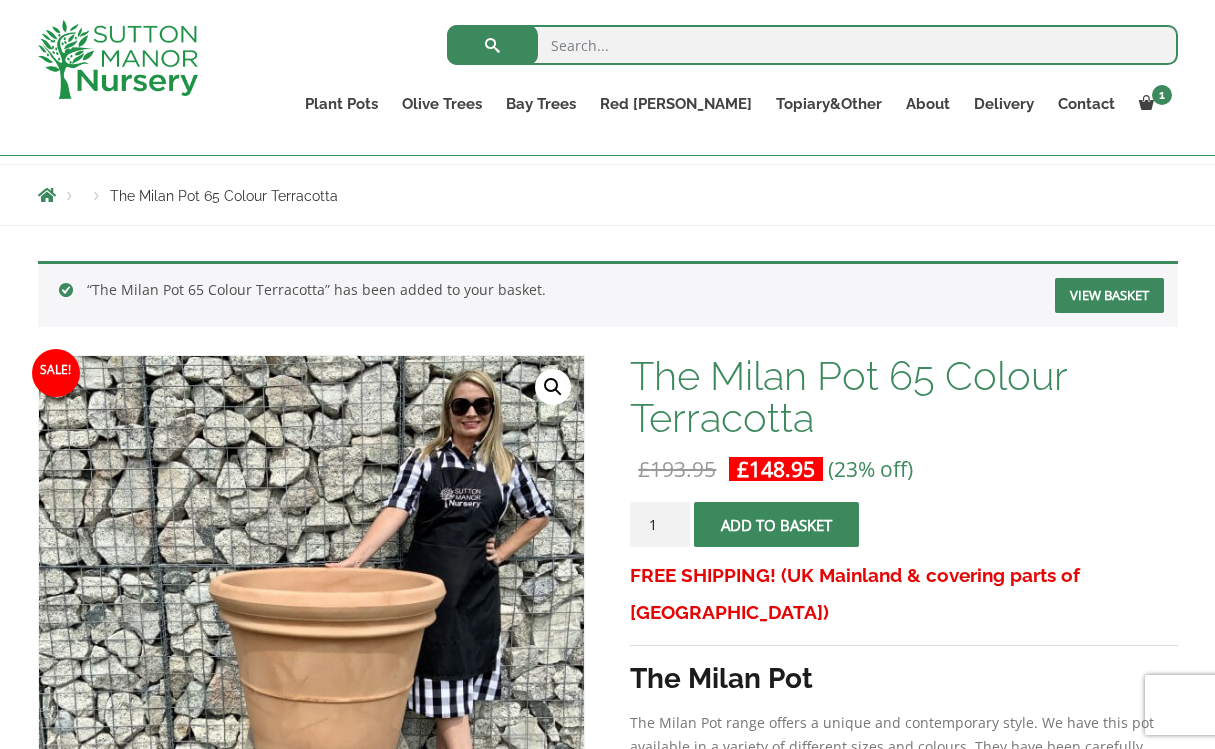 scroll, scrollTop: 24, scrollLeft: 0, axis: vertical 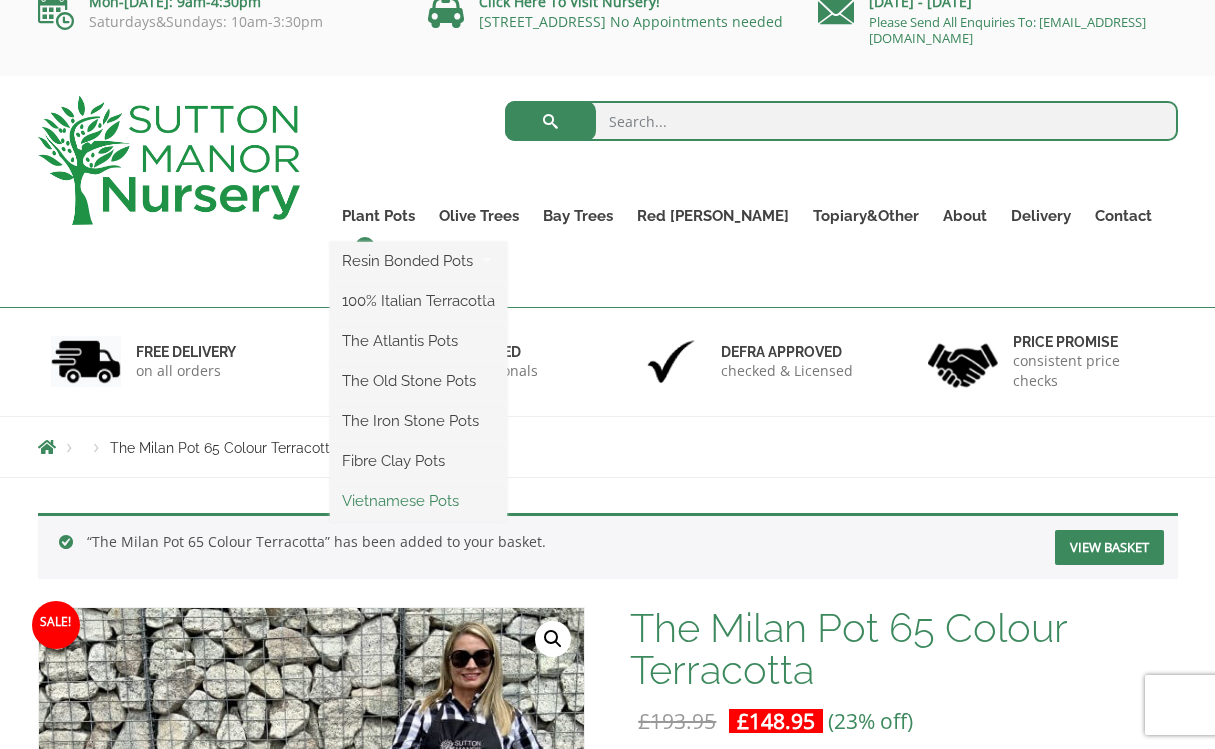 click on "Vietnamese Pots" at bounding box center [418, 501] 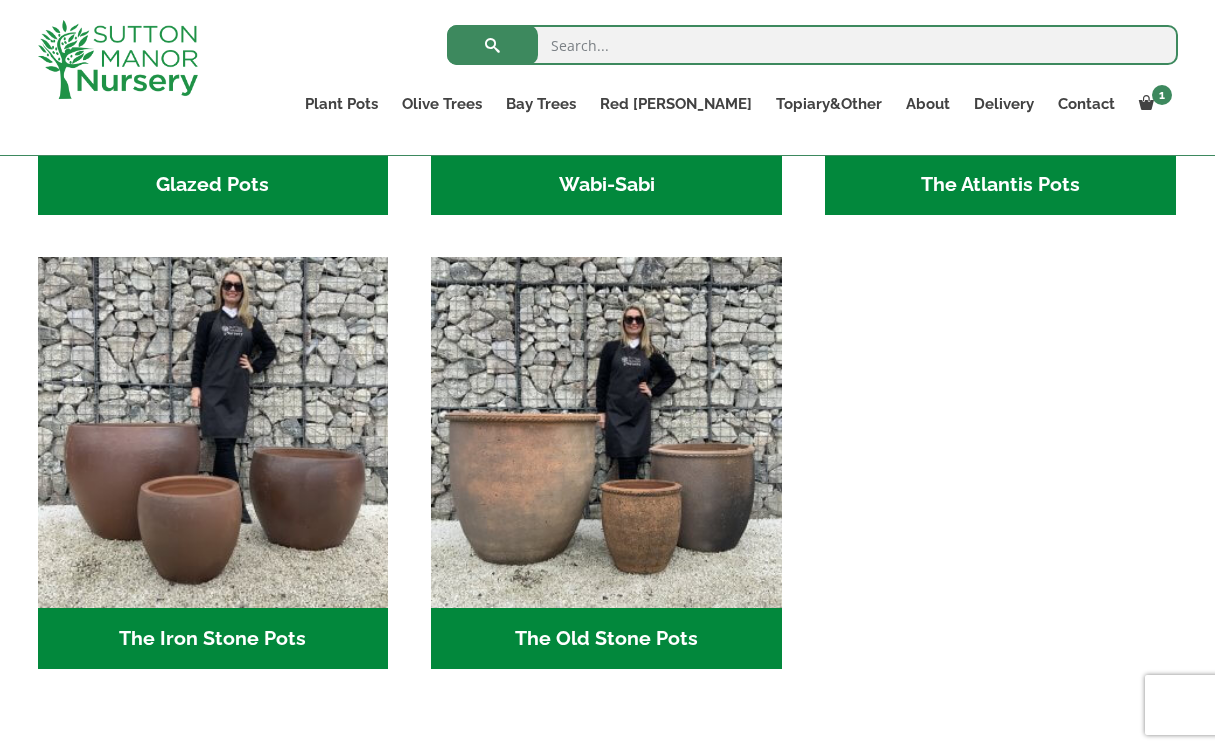 scroll, scrollTop: 949, scrollLeft: 0, axis: vertical 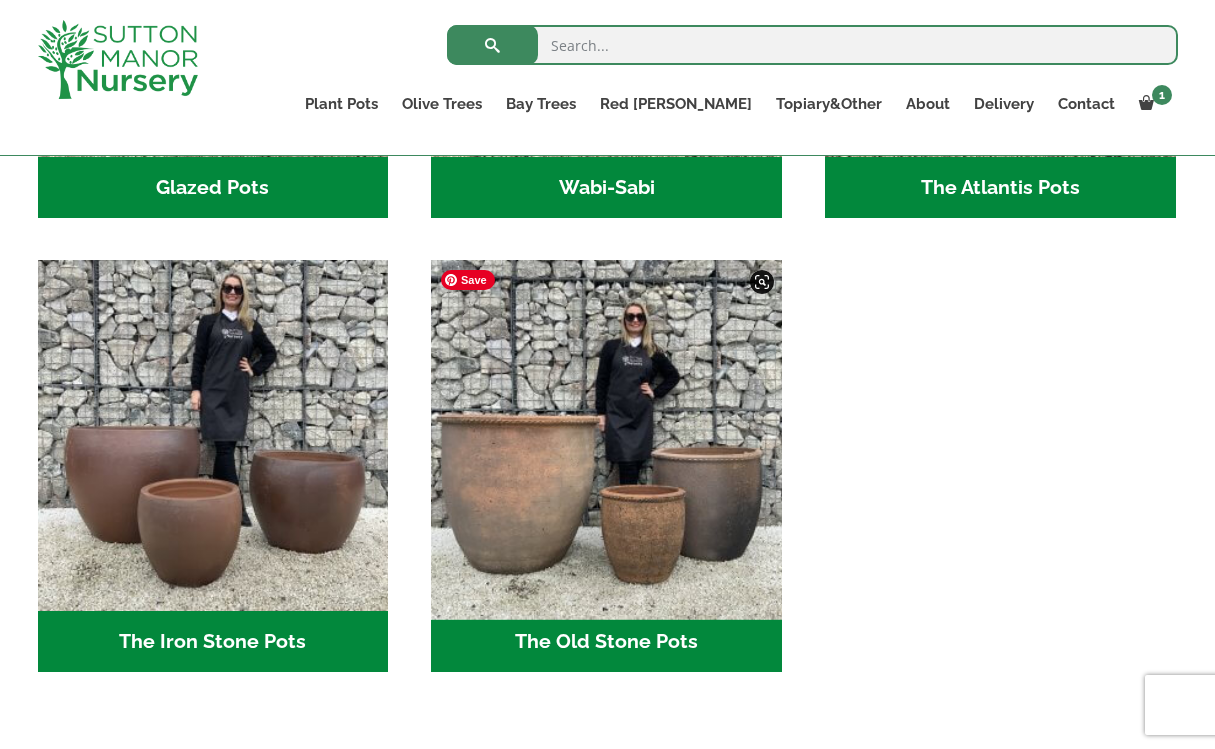 click at bounding box center (607, 436) 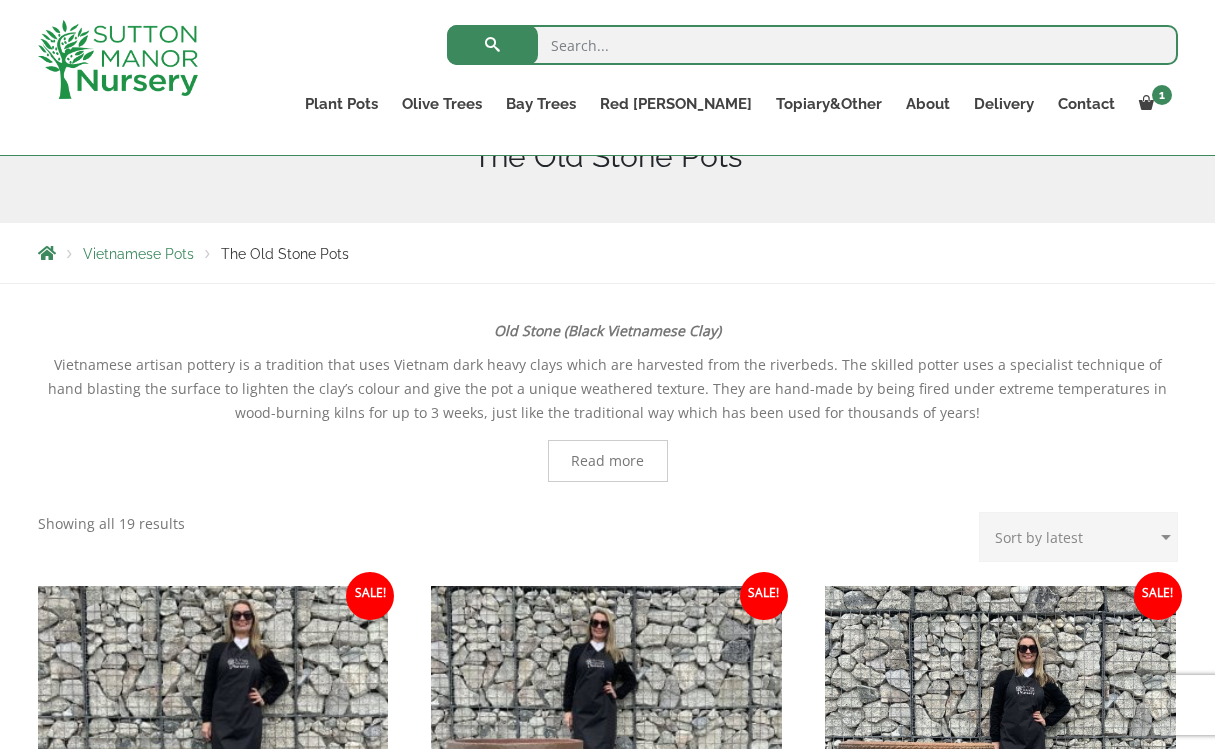 scroll, scrollTop: 171, scrollLeft: 0, axis: vertical 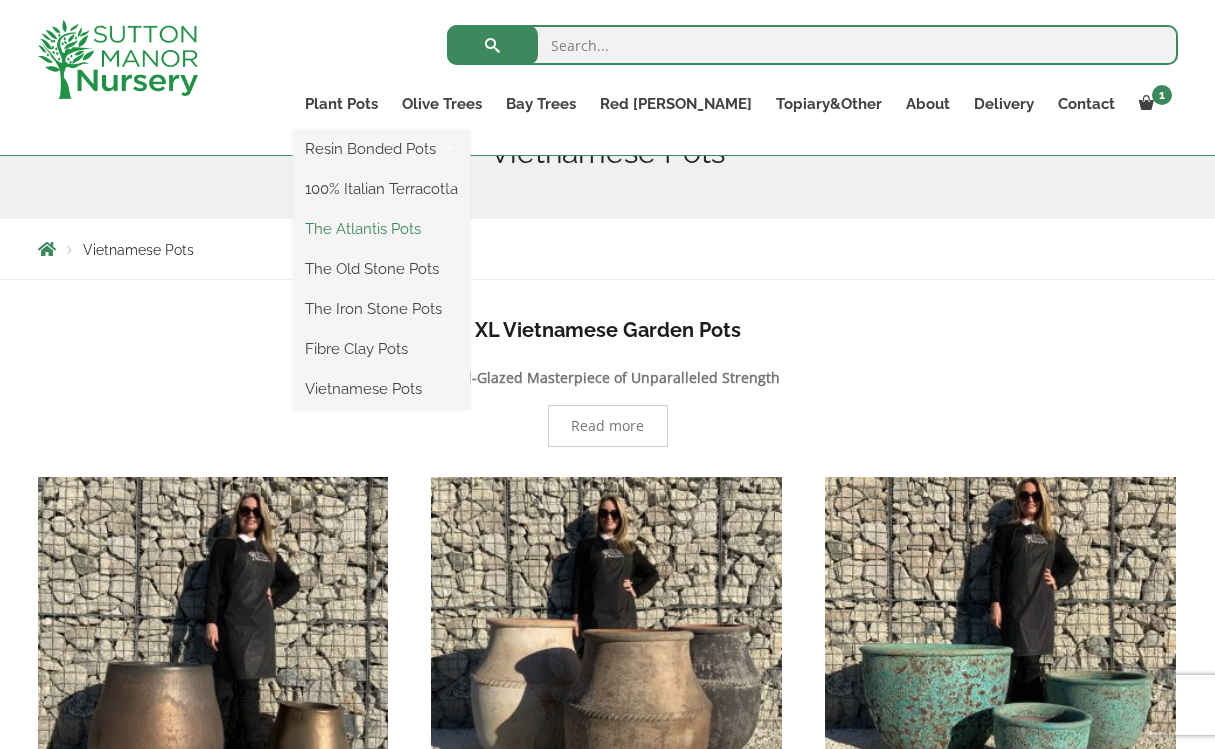 click on "The Atlantis Pots" at bounding box center [381, 229] 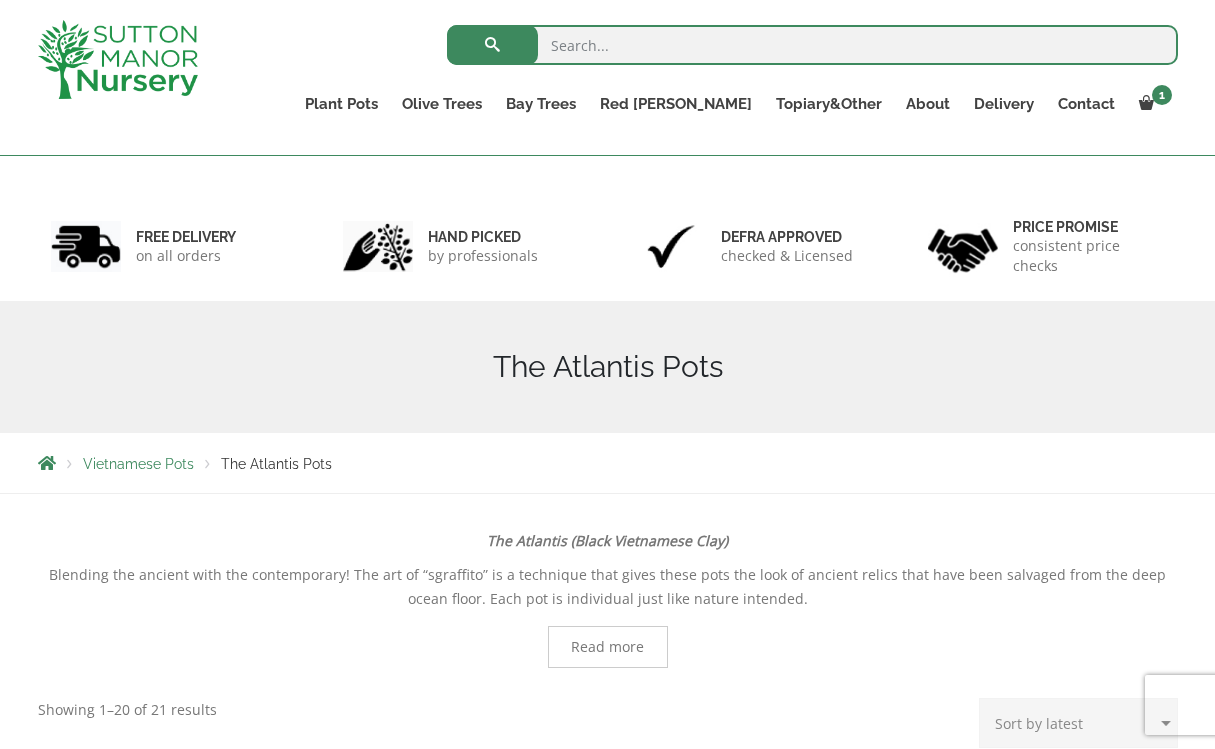 scroll, scrollTop: 0, scrollLeft: 0, axis: both 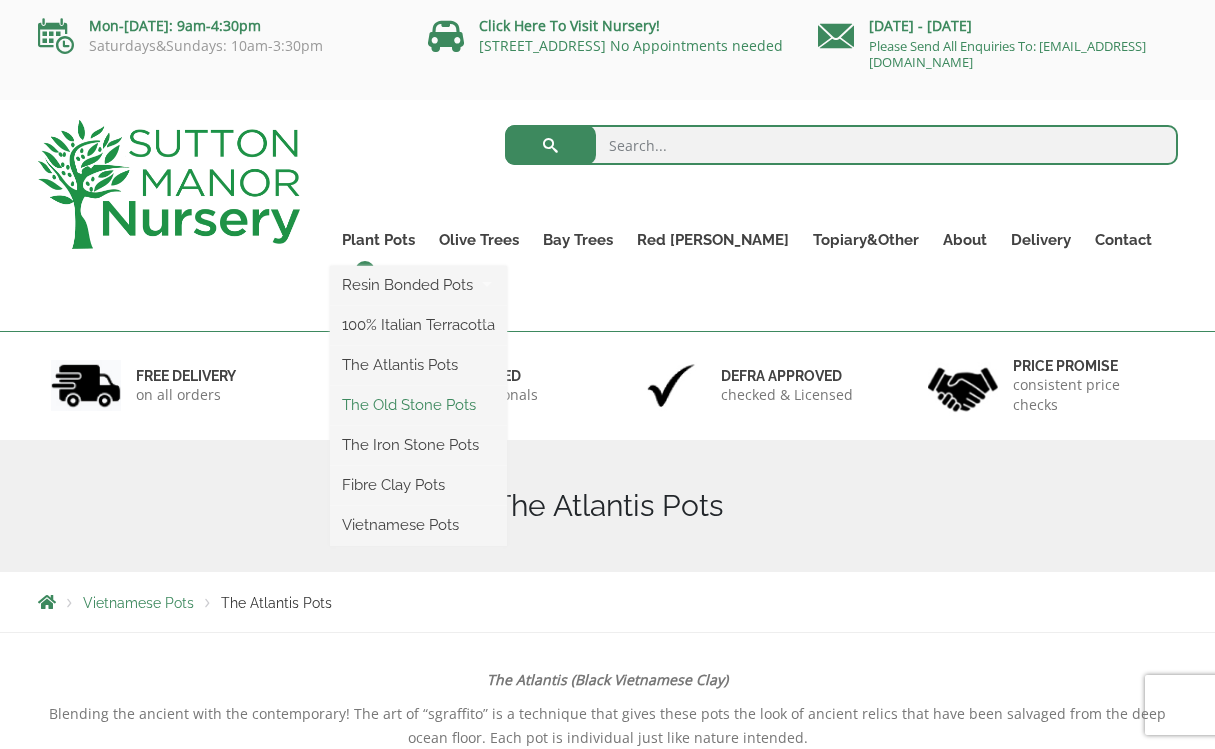 click on "The Old Stone Pots" at bounding box center (418, 405) 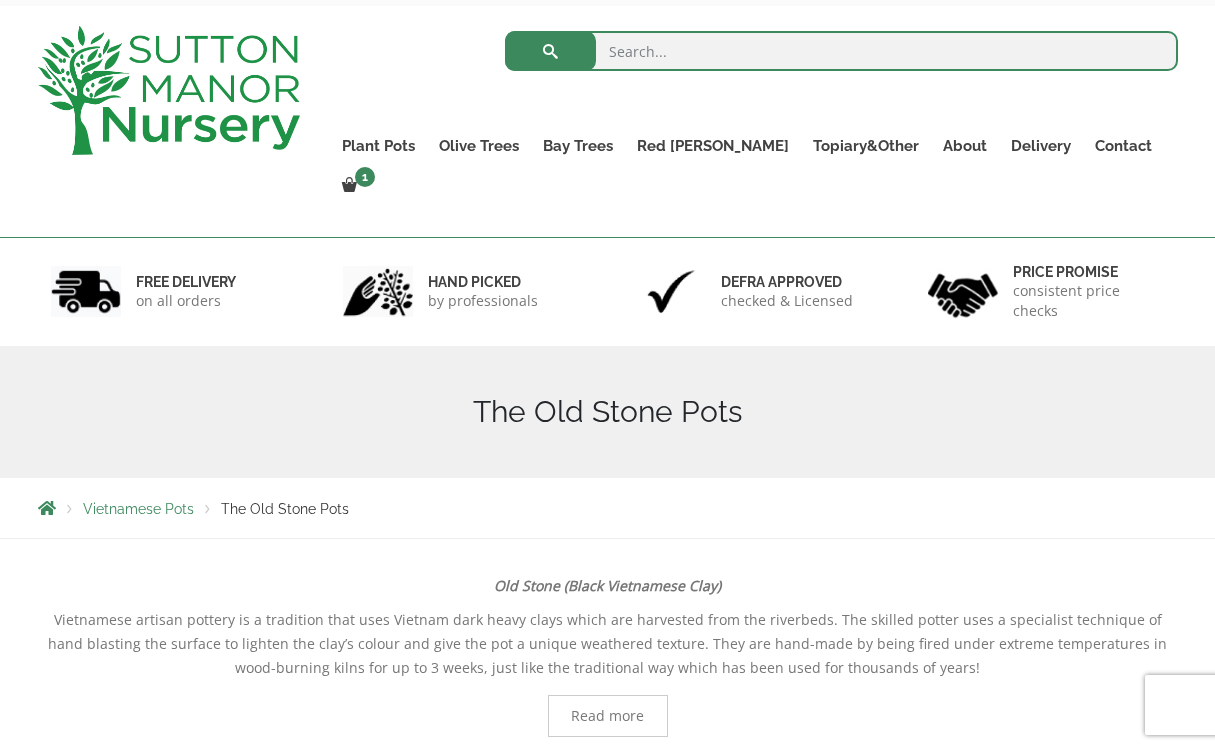 scroll, scrollTop: 0, scrollLeft: 0, axis: both 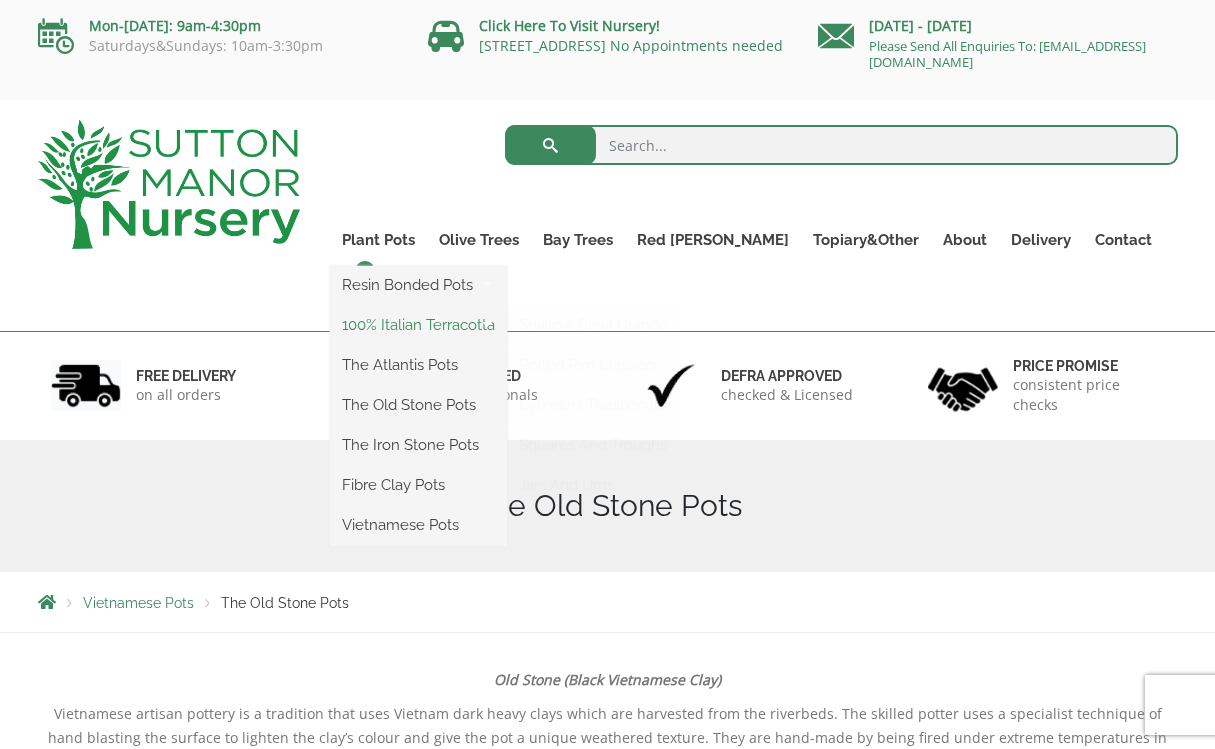 click on "100% Italian Terracotta" at bounding box center [418, 325] 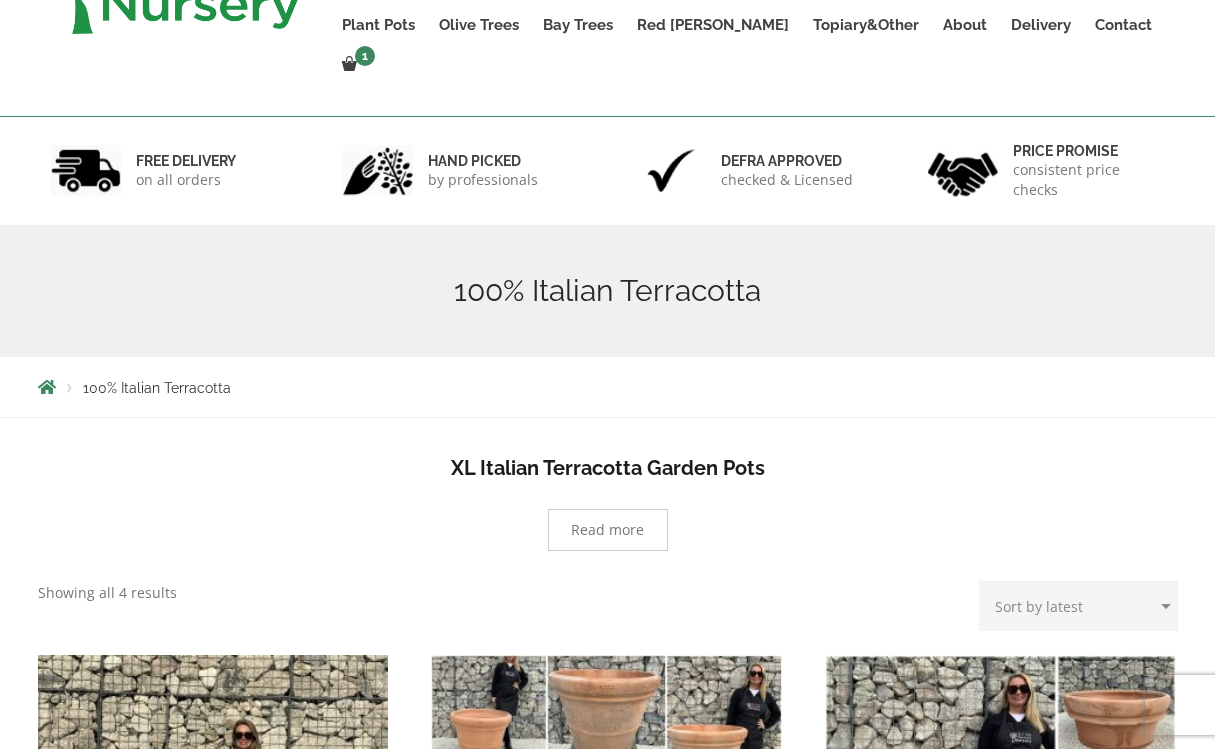 scroll, scrollTop: 0, scrollLeft: 0, axis: both 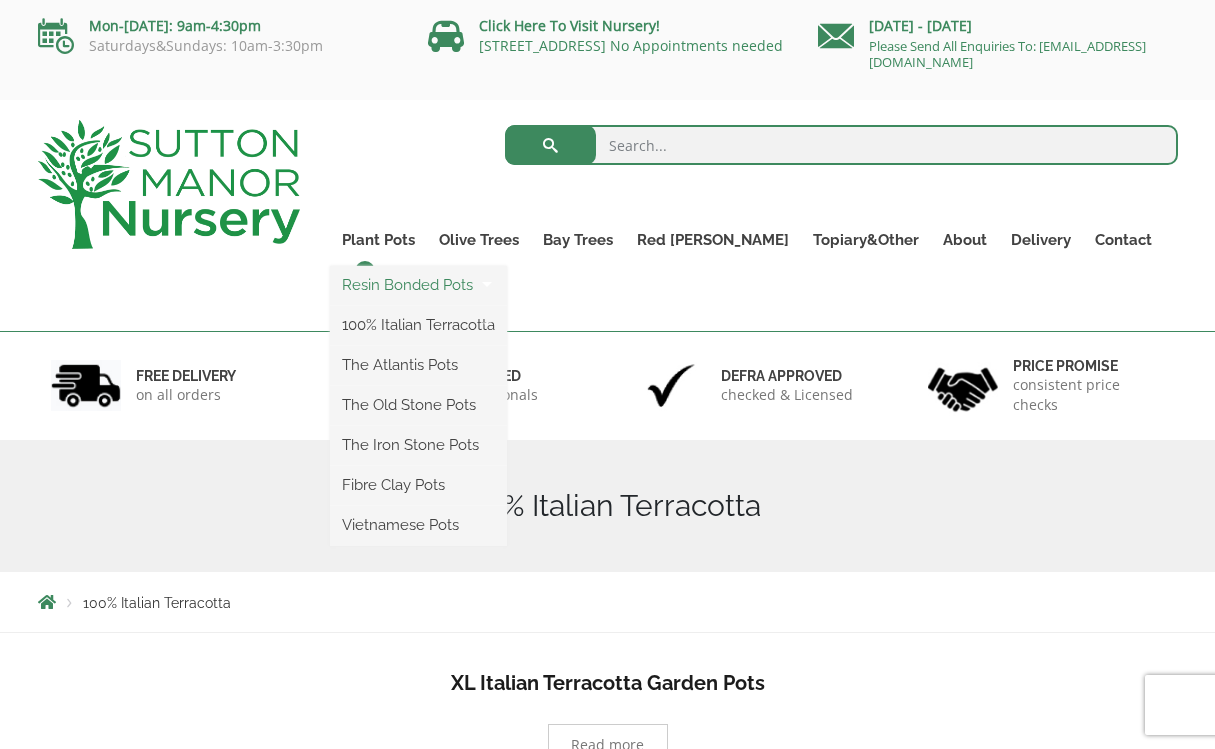 click on "Resin Bonded Pots" at bounding box center (418, 285) 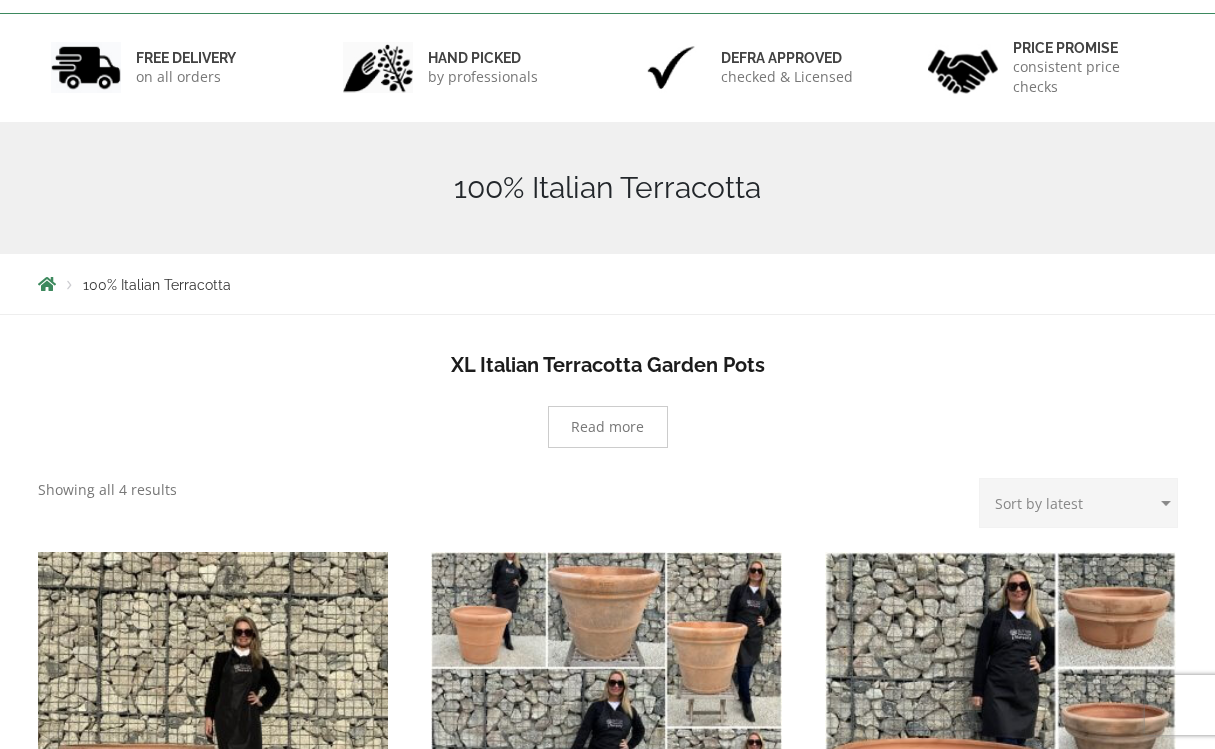 scroll, scrollTop: 0, scrollLeft: 0, axis: both 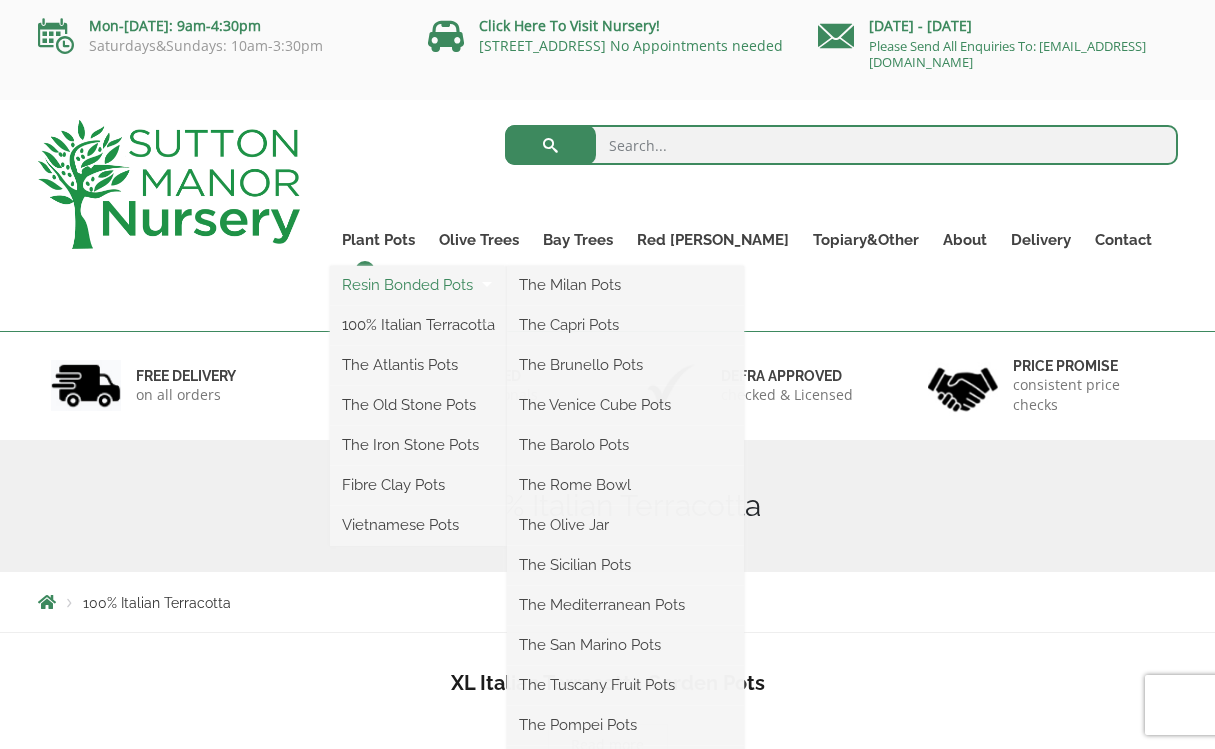 click on "Resin Bonded Pots" at bounding box center (418, 285) 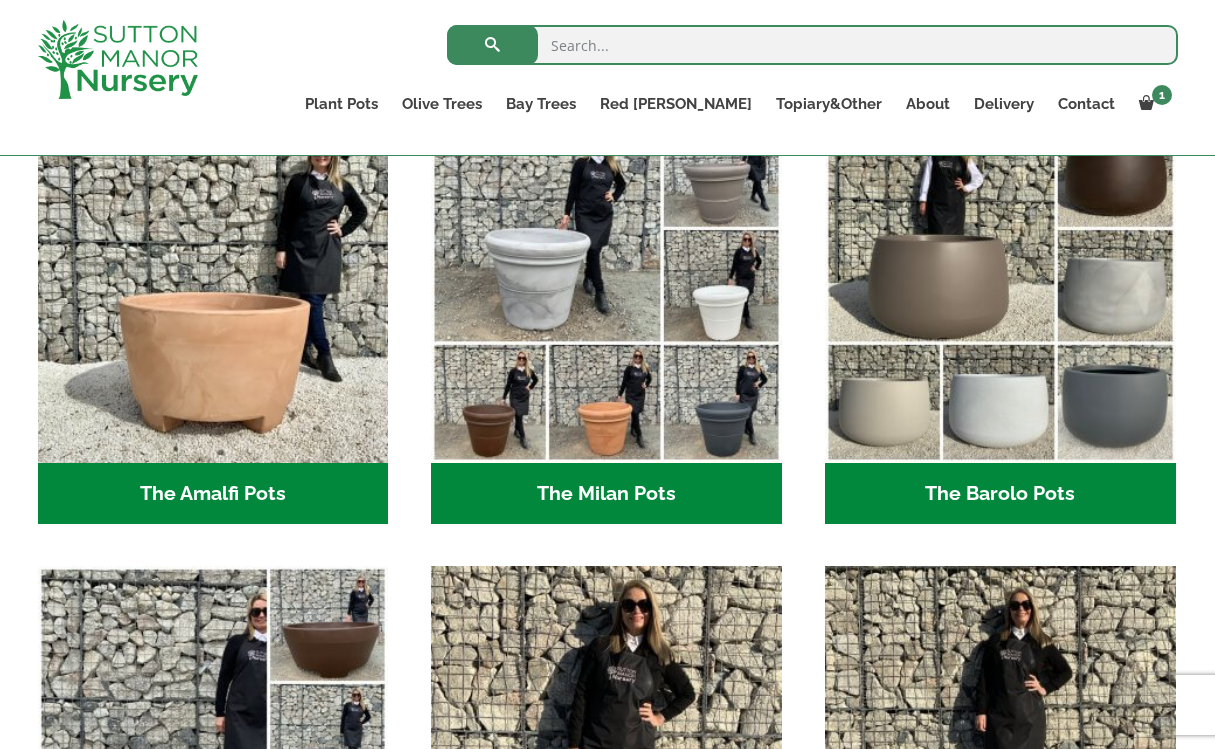 scroll, scrollTop: 515, scrollLeft: 0, axis: vertical 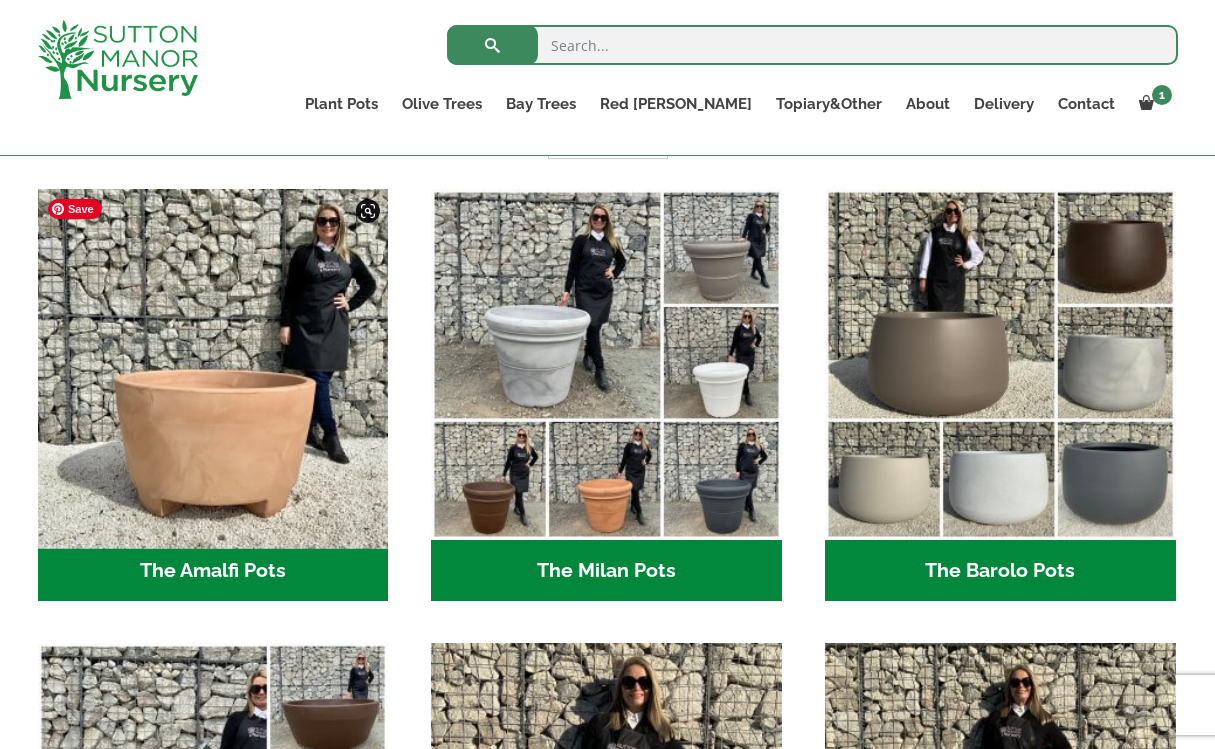 click at bounding box center [213, 364] 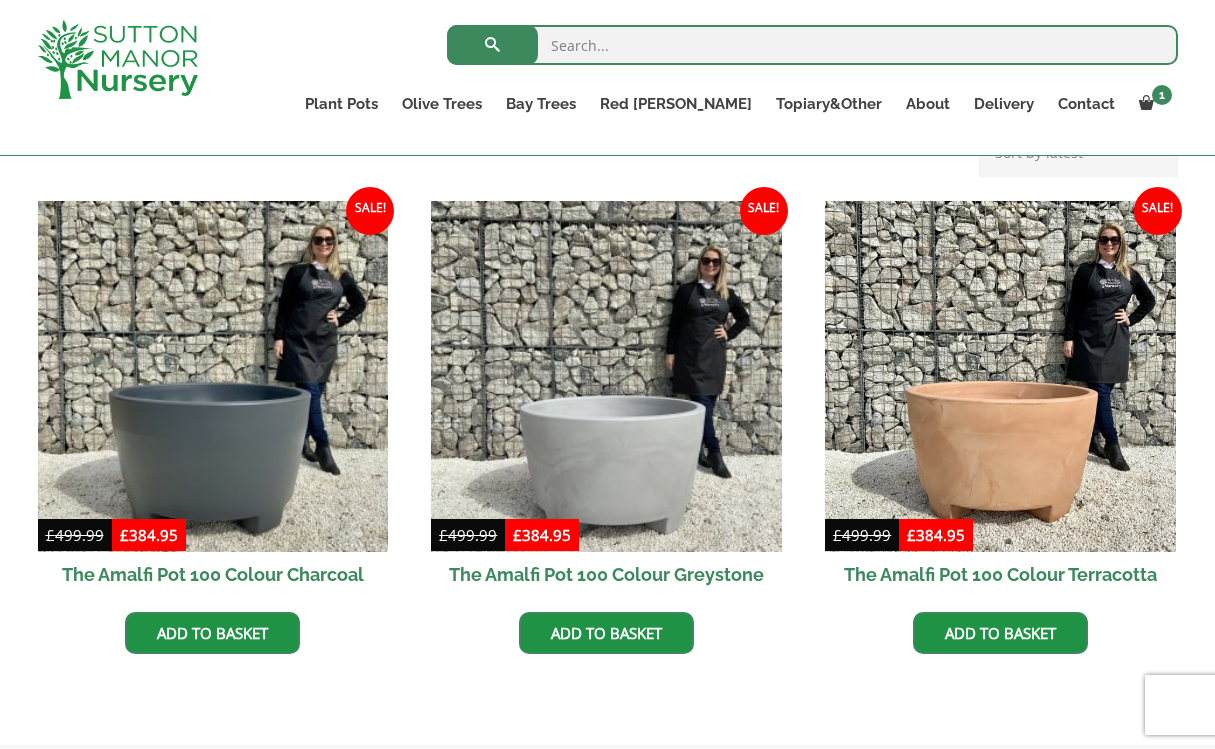 scroll, scrollTop: 462, scrollLeft: 0, axis: vertical 